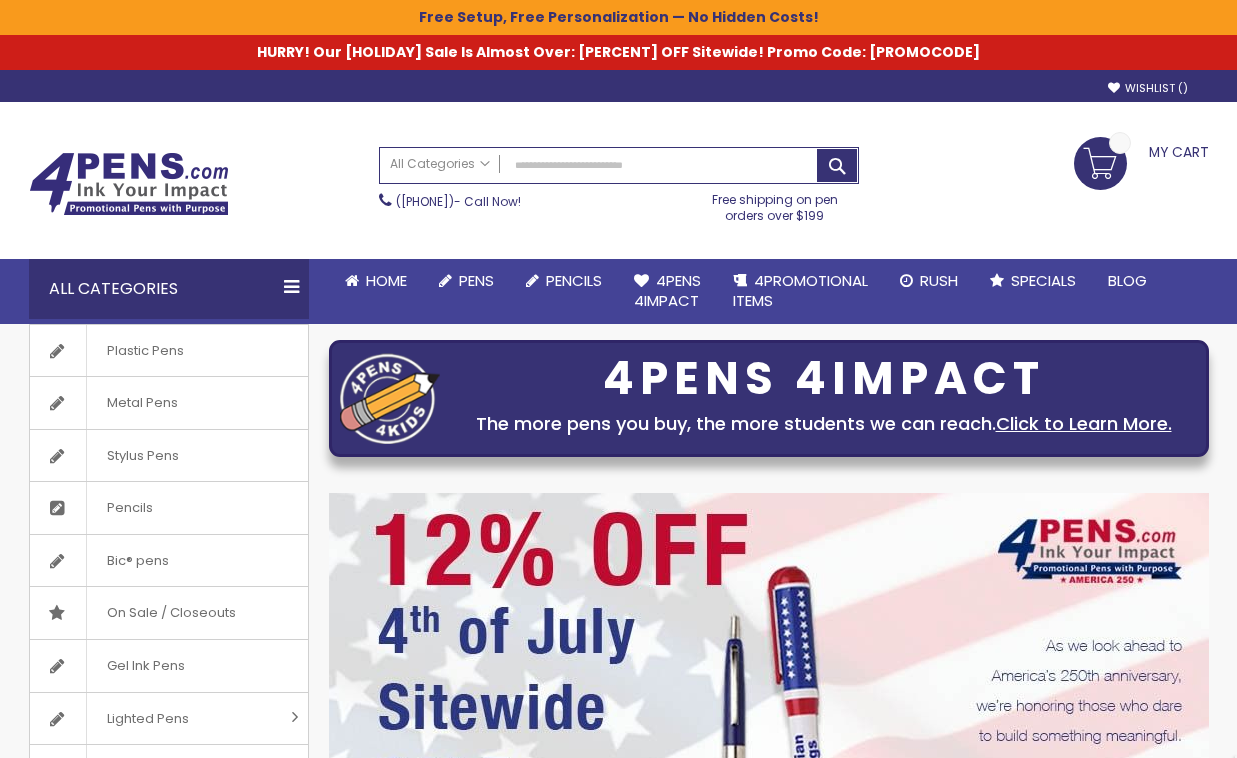 scroll, scrollTop: 0, scrollLeft: 0, axis: both 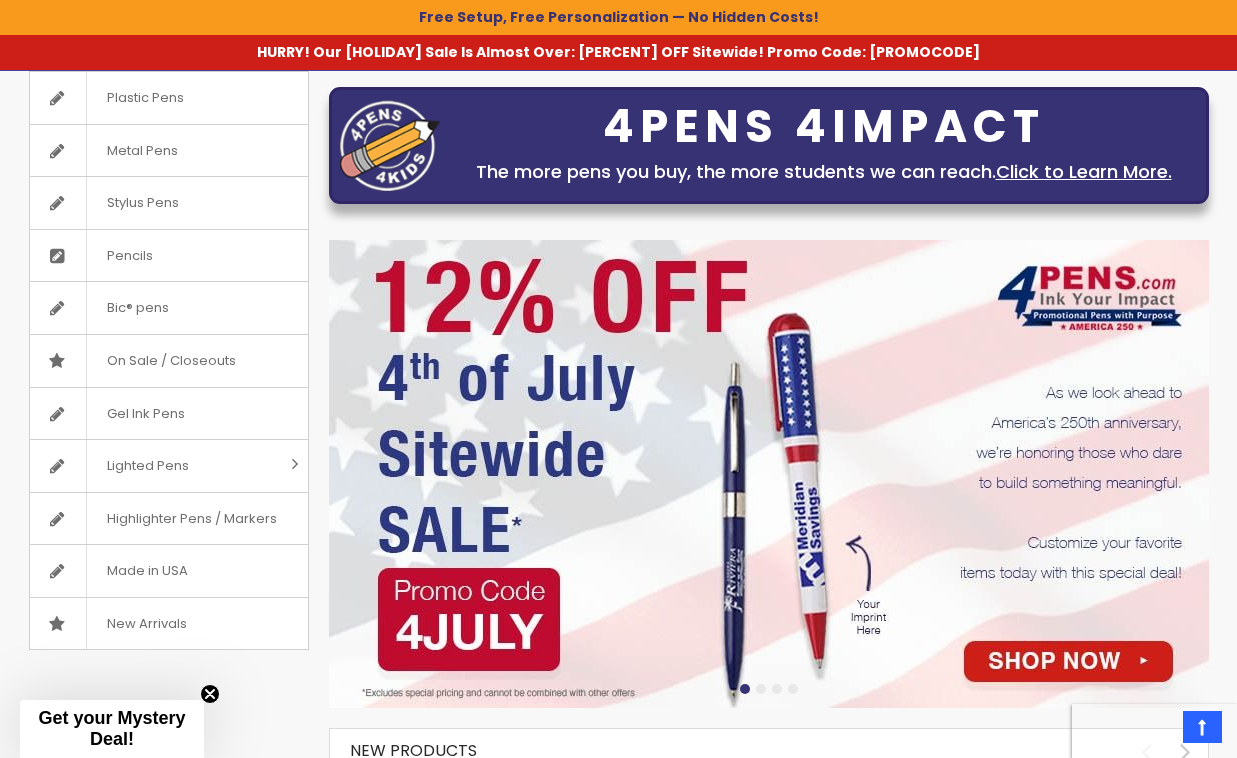 click at bounding box center [769, 474] 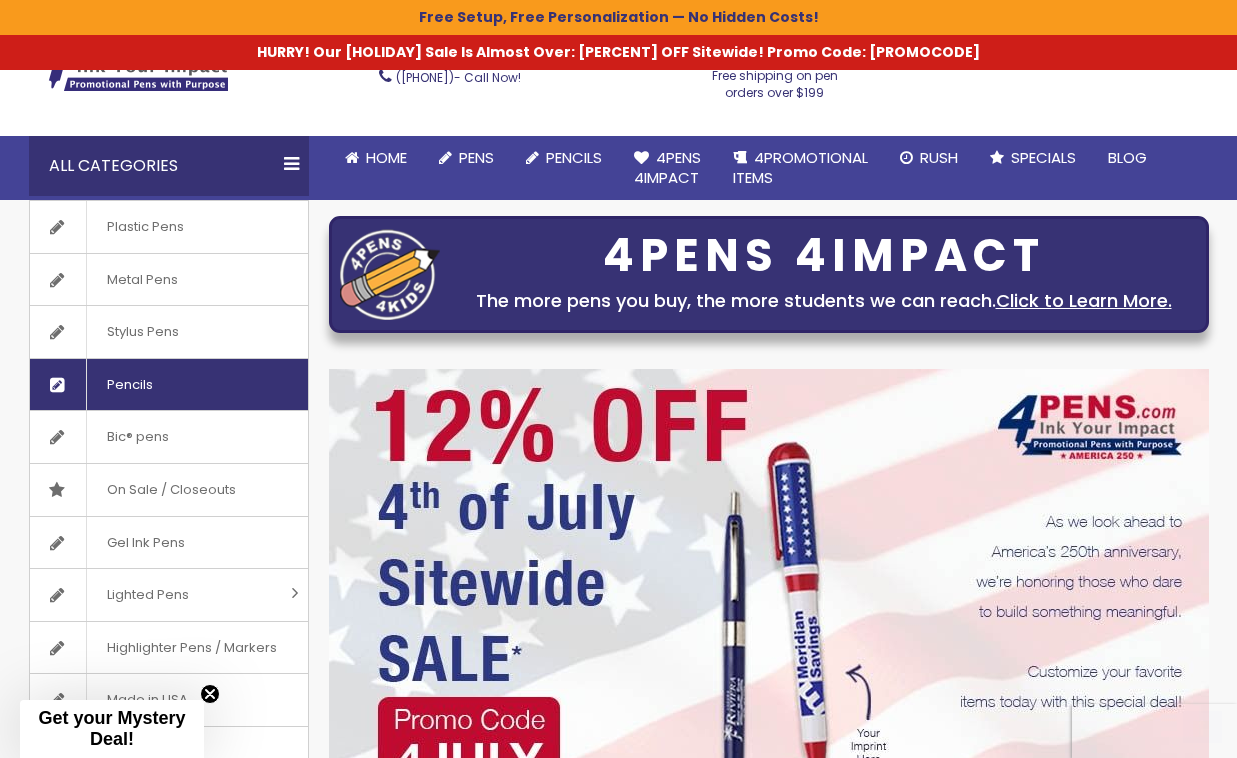 scroll, scrollTop: 127, scrollLeft: 0, axis: vertical 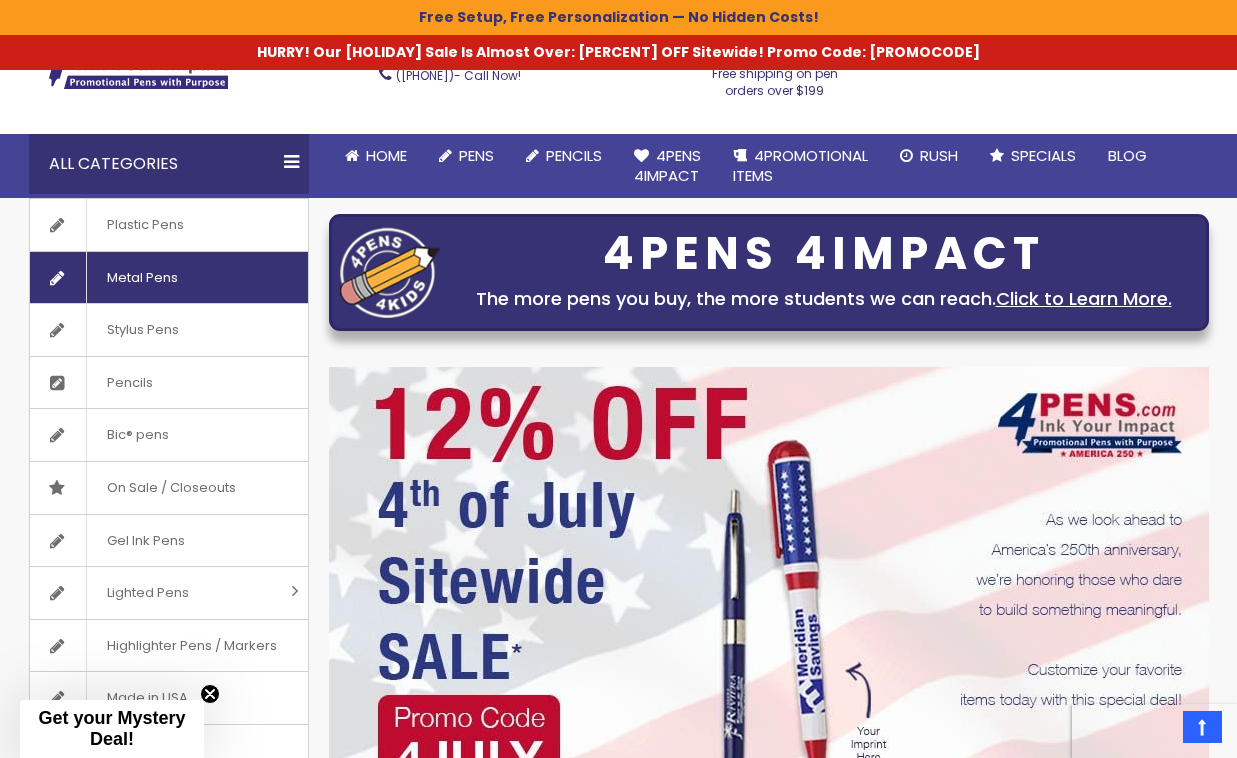 click on "Metal Pens" at bounding box center (142, 278) 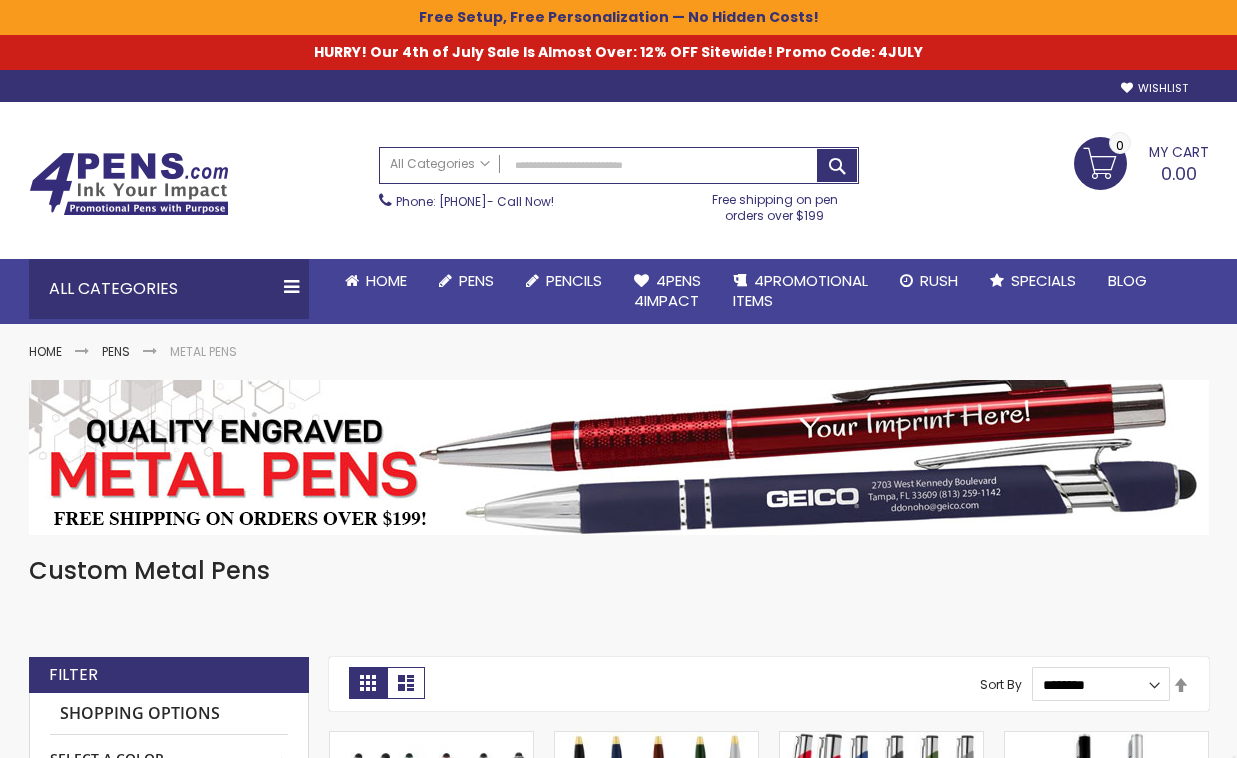 scroll, scrollTop: 0, scrollLeft: 0, axis: both 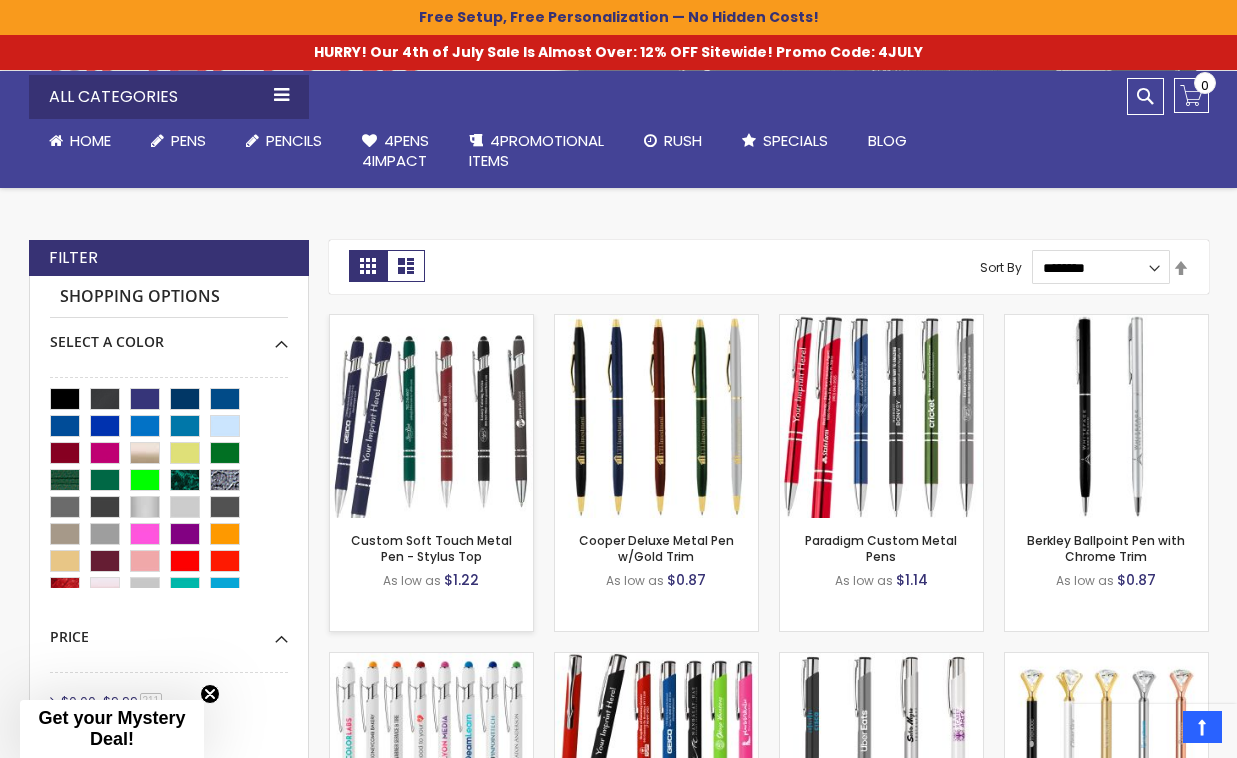click at bounding box center [431, 416] 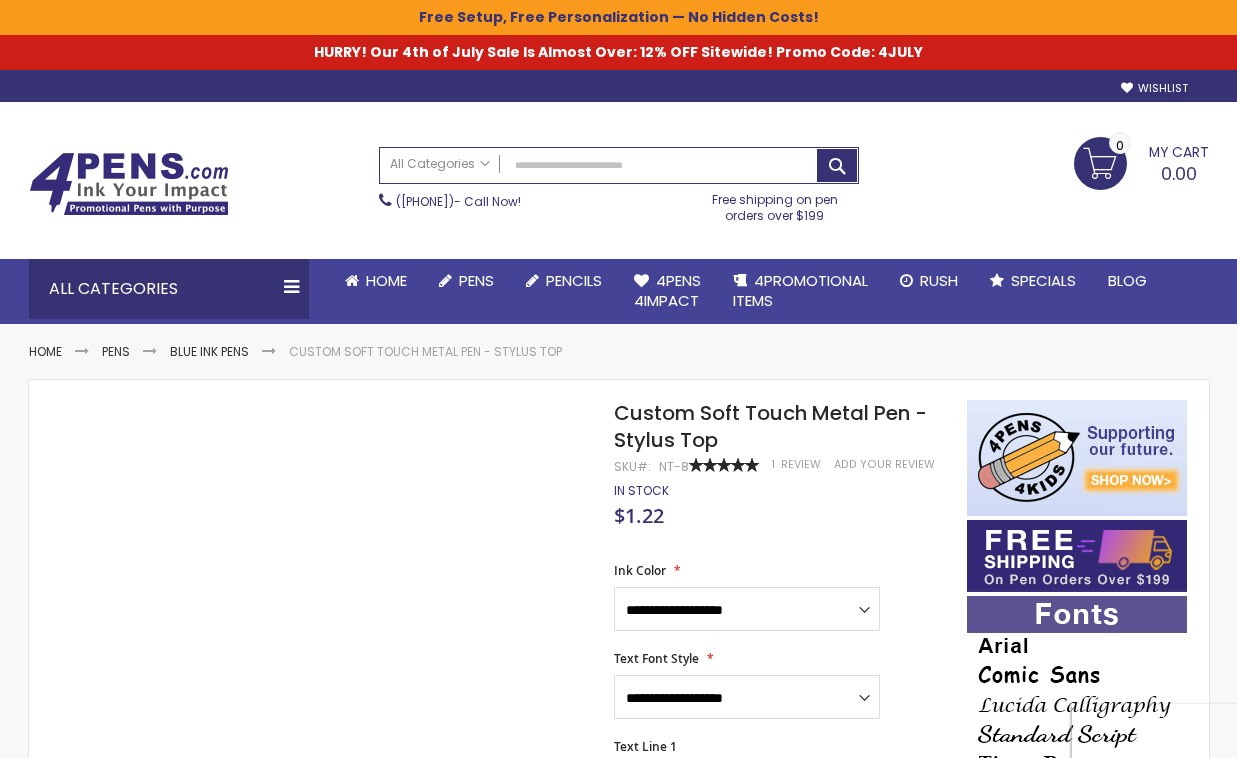 scroll, scrollTop: 0, scrollLeft: 0, axis: both 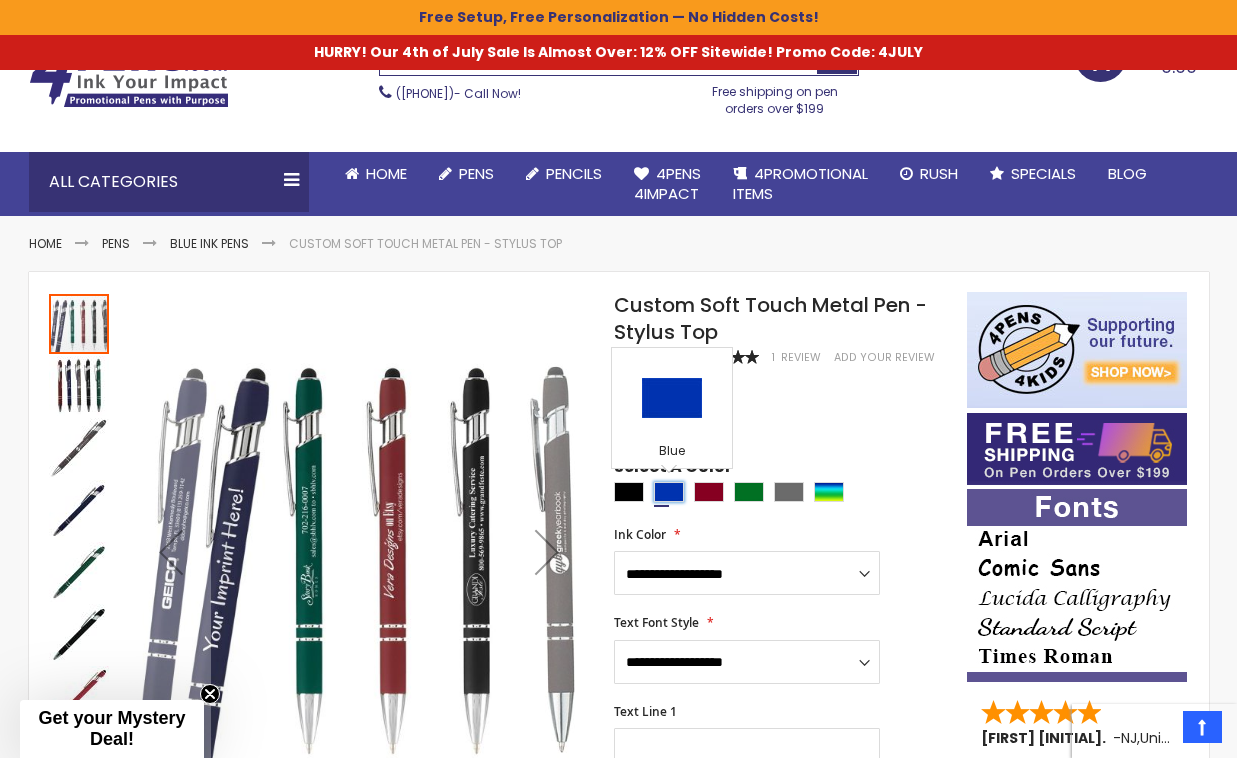click at bounding box center (669, 492) 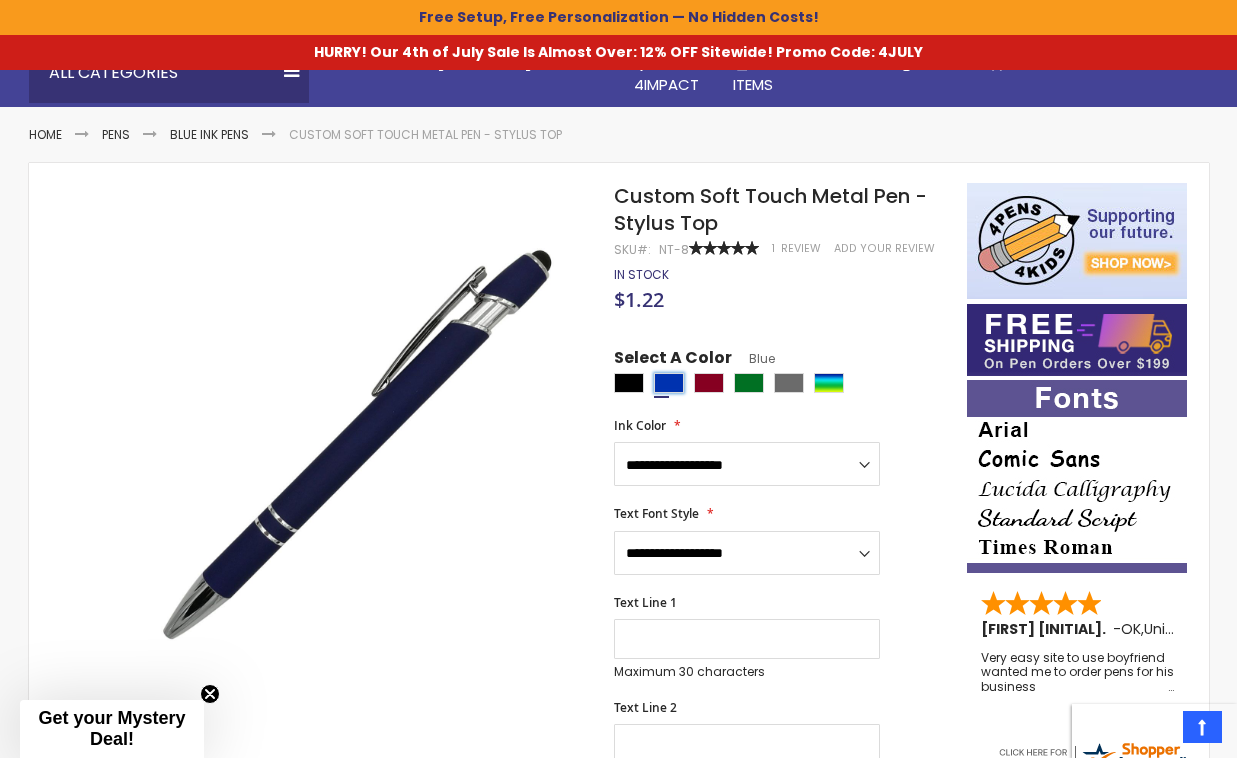 scroll, scrollTop: 217, scrollLeft: 0, axis: vertical 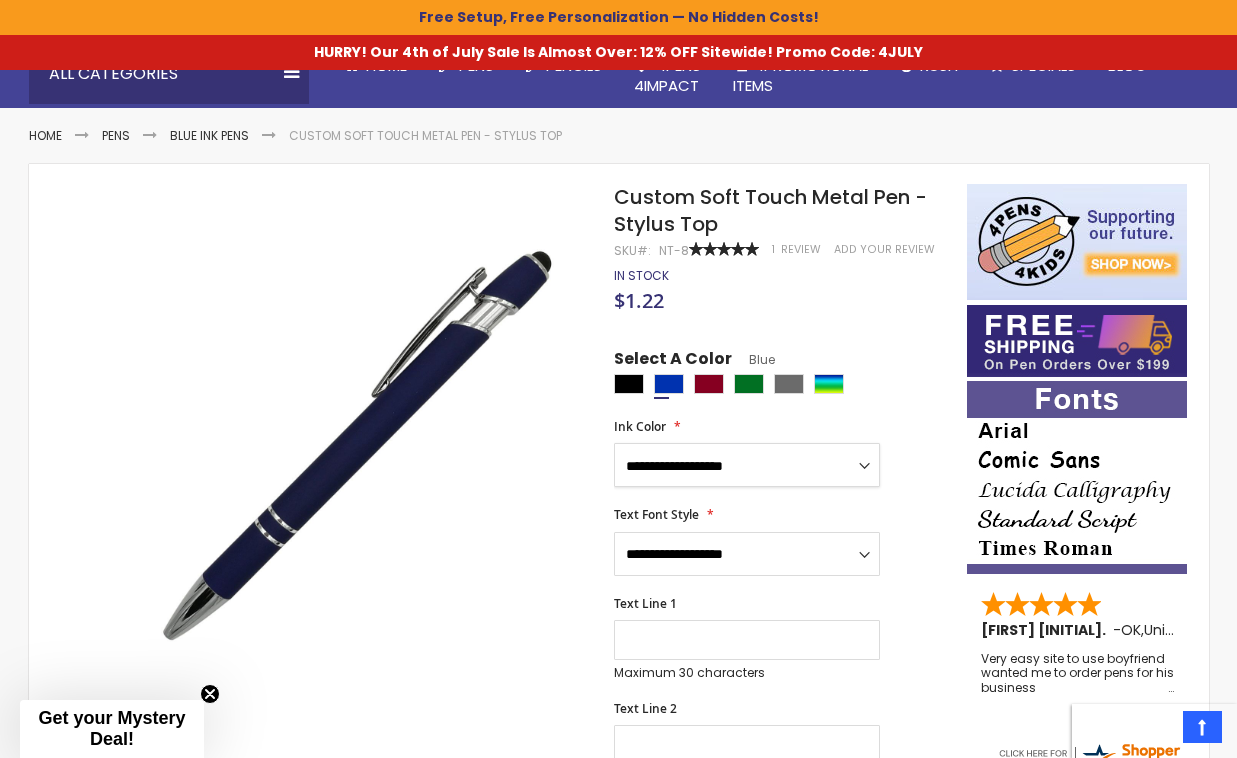 click on "**********" at bounding box center [747, 465] 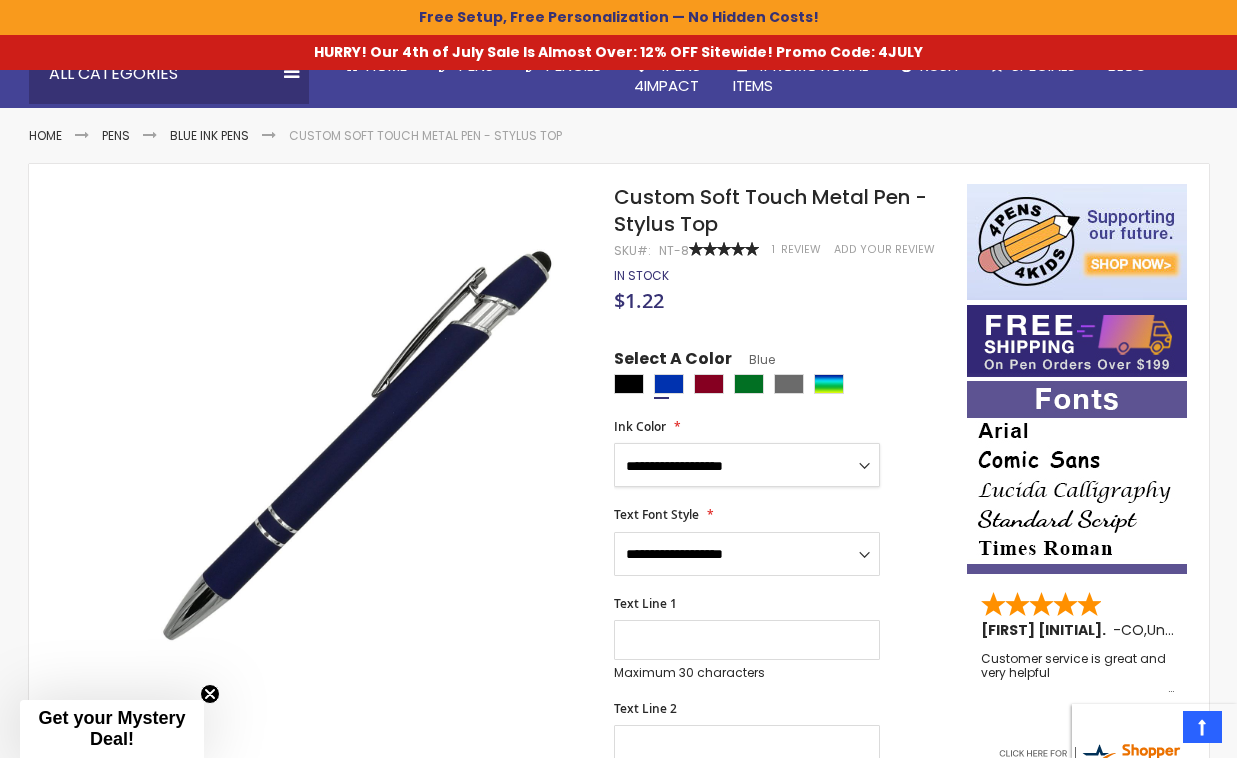 select on "**" 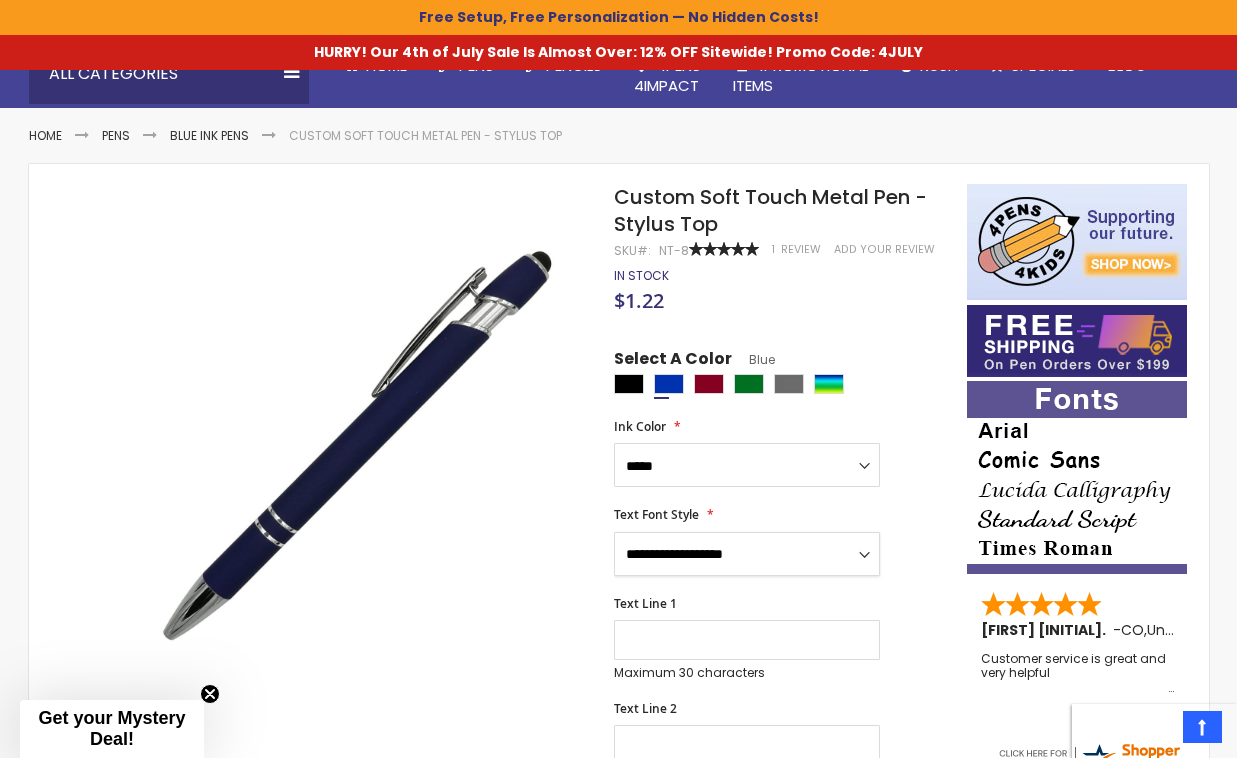 click on "**********" at bounding box center [747, 554] 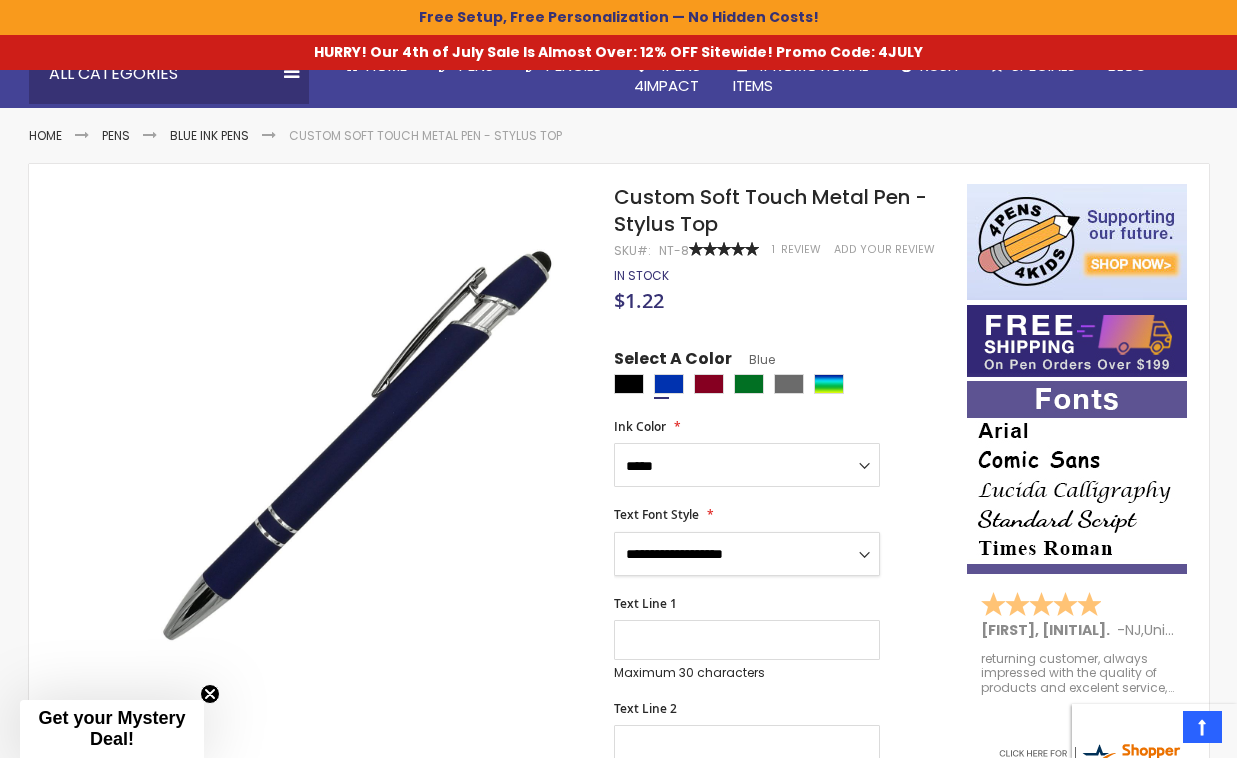 select on "**" 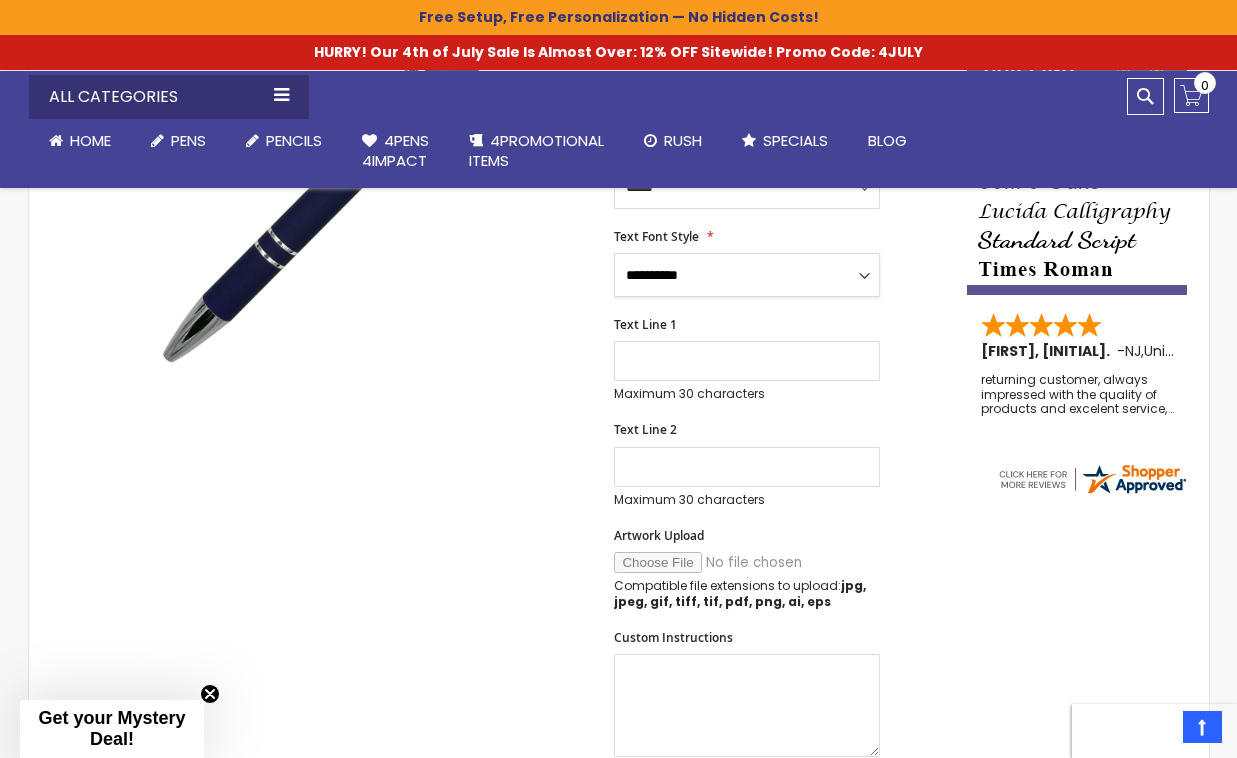 scroll, scrollTop: 501, scrollLeft: 0, axis: vertical 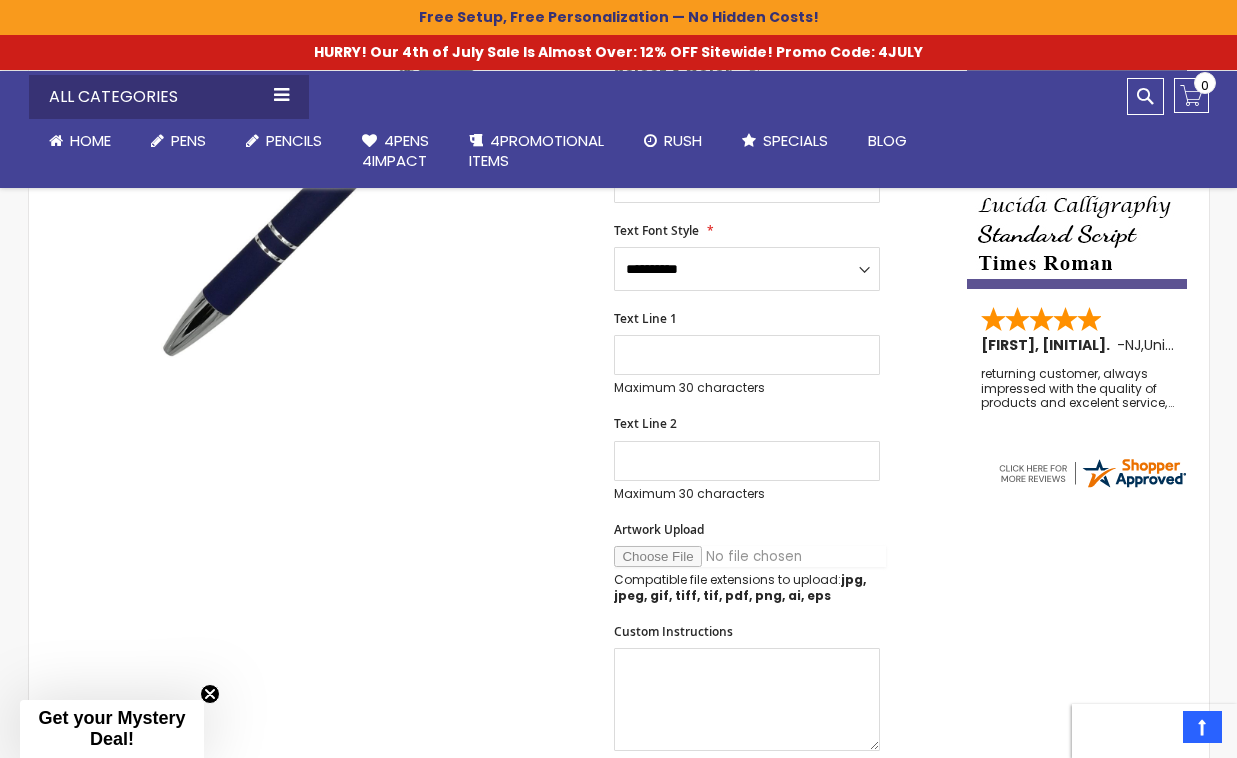 click on "Artwork Upload" at bounding box center [750, 556] 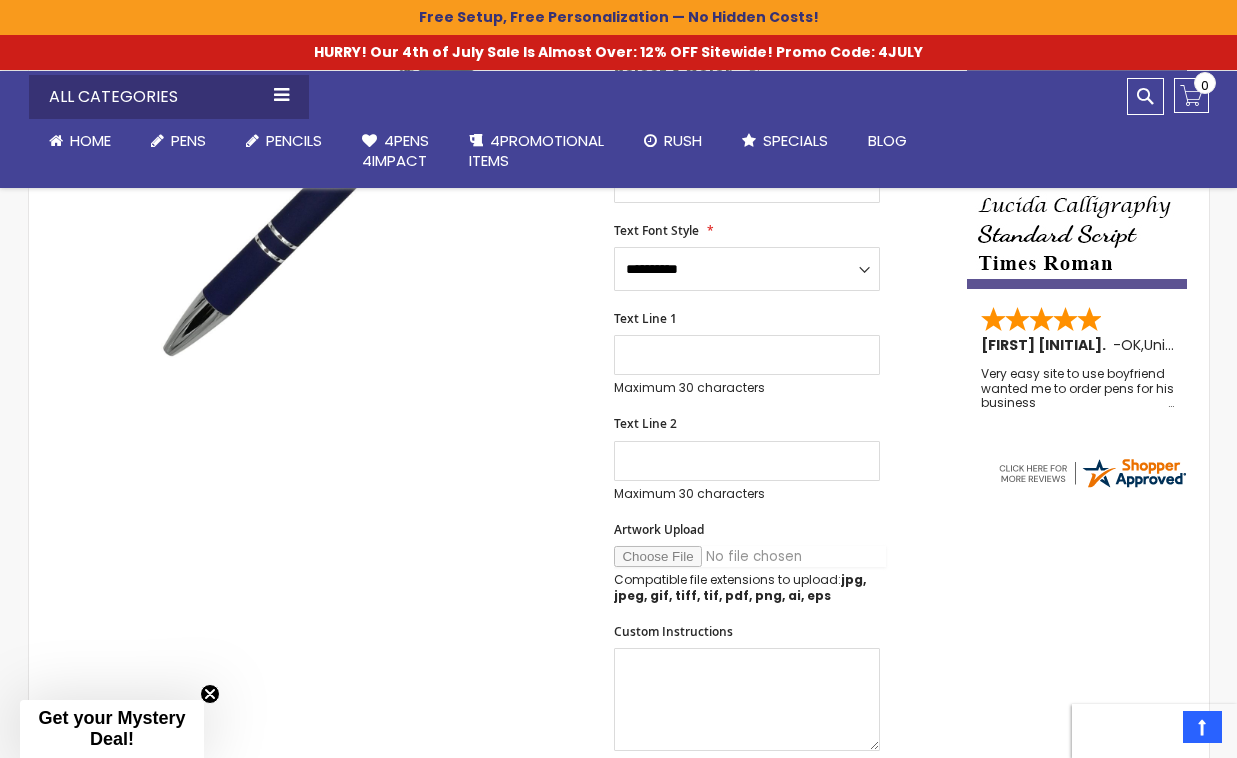 type on "**********" 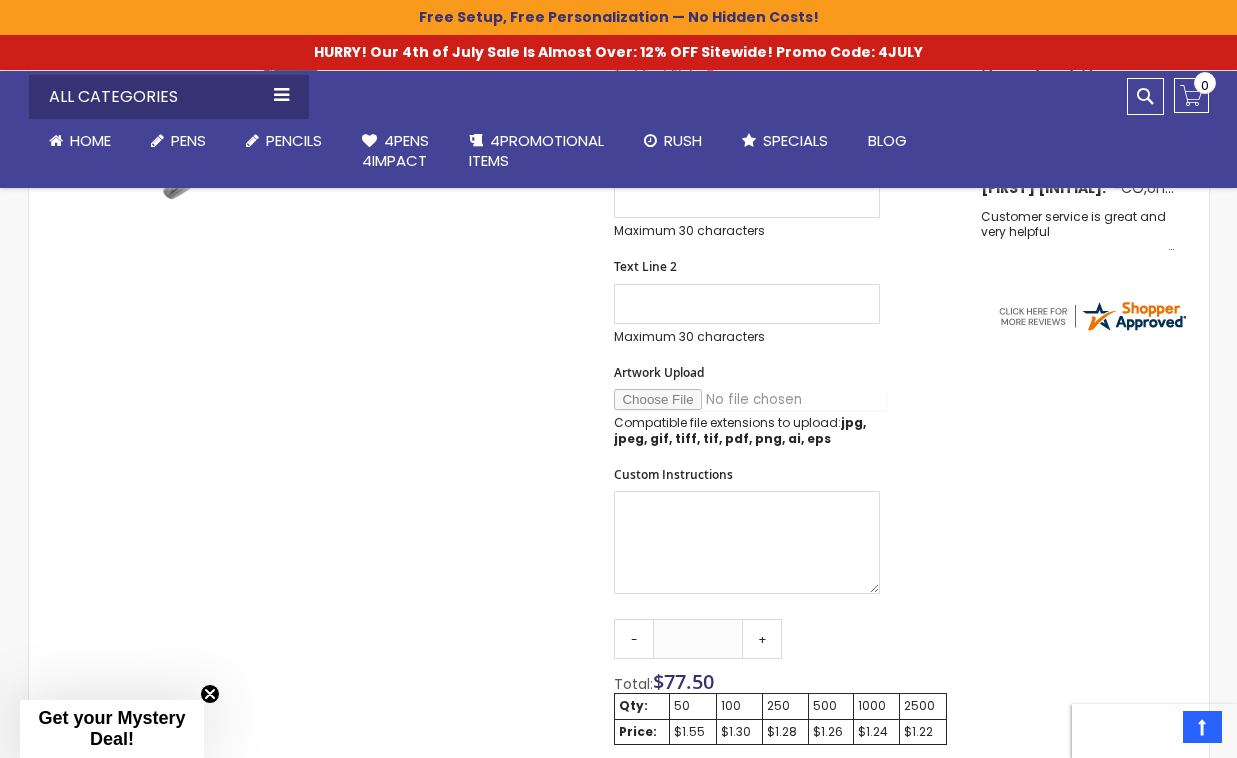 scroll, scrollTop: 660, scrollLeft: 0, axis: vertical 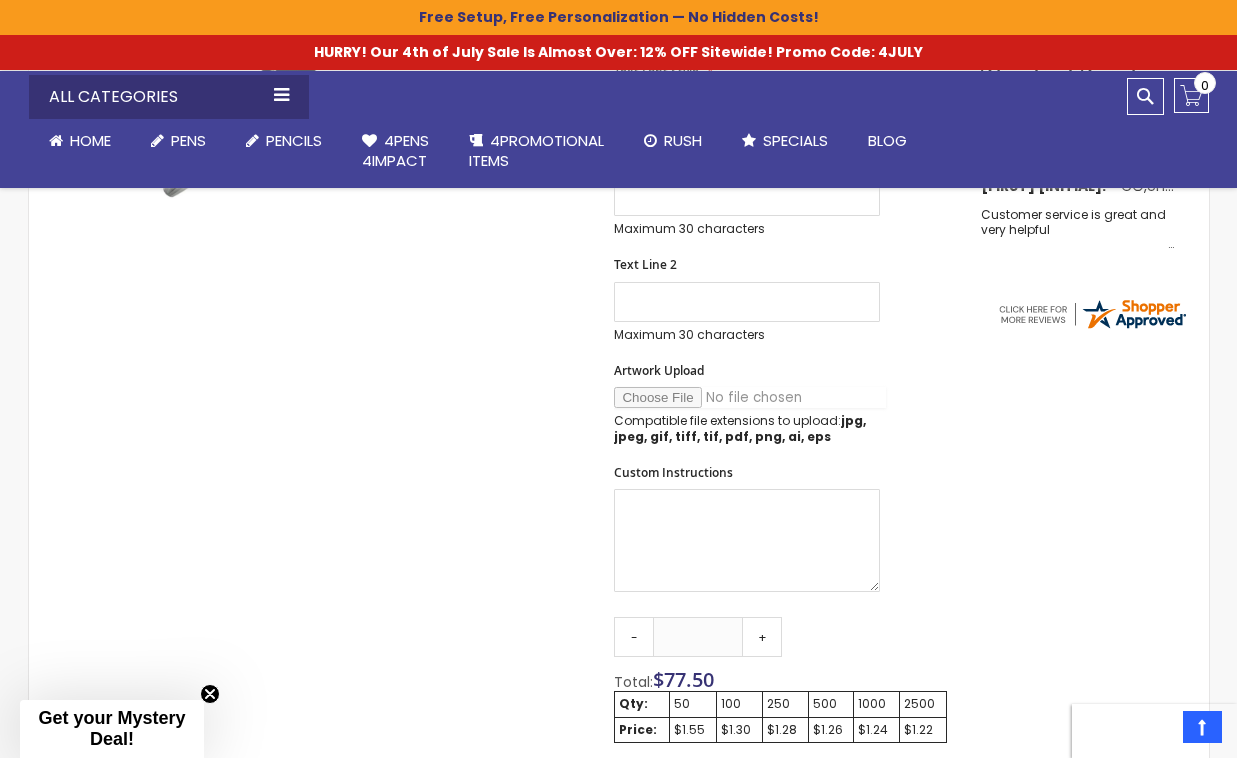 click on "Artwork Upload" at bounding box center (750, 397) 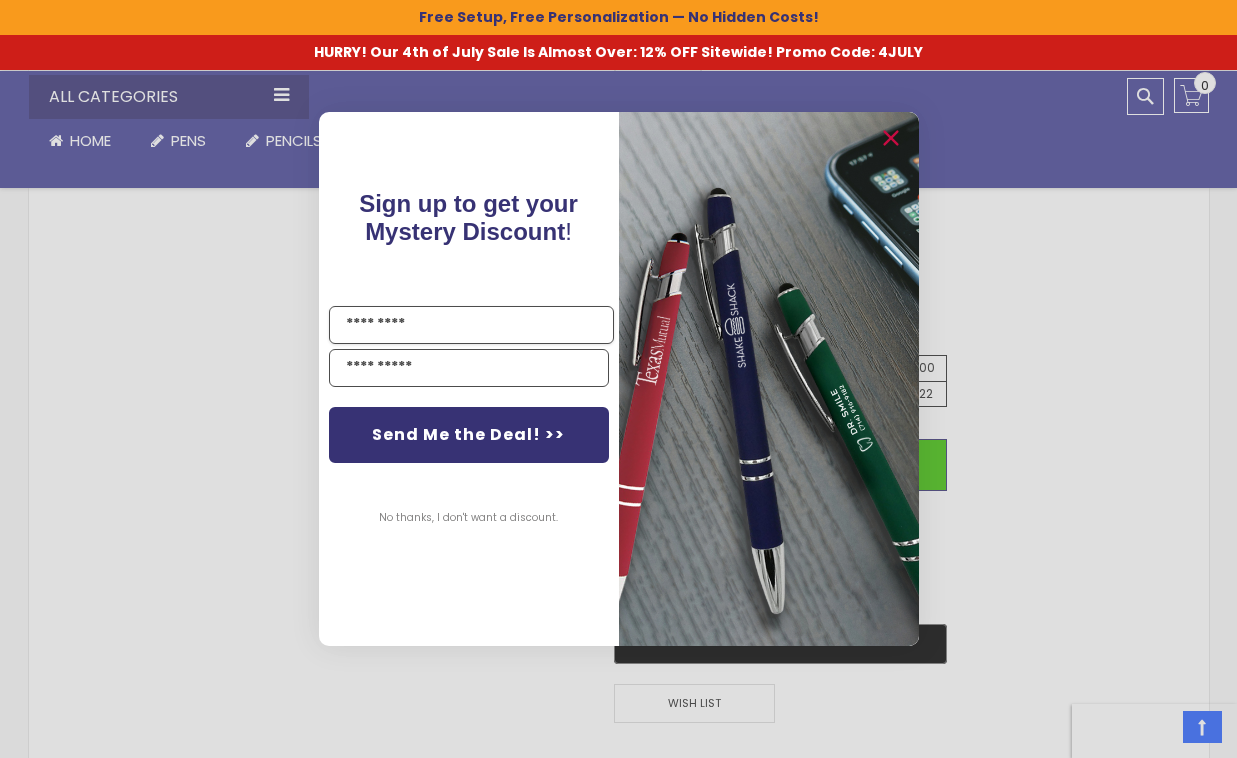 scroll, scrollTop: 994, scrollLeft: 0, axis: vertical 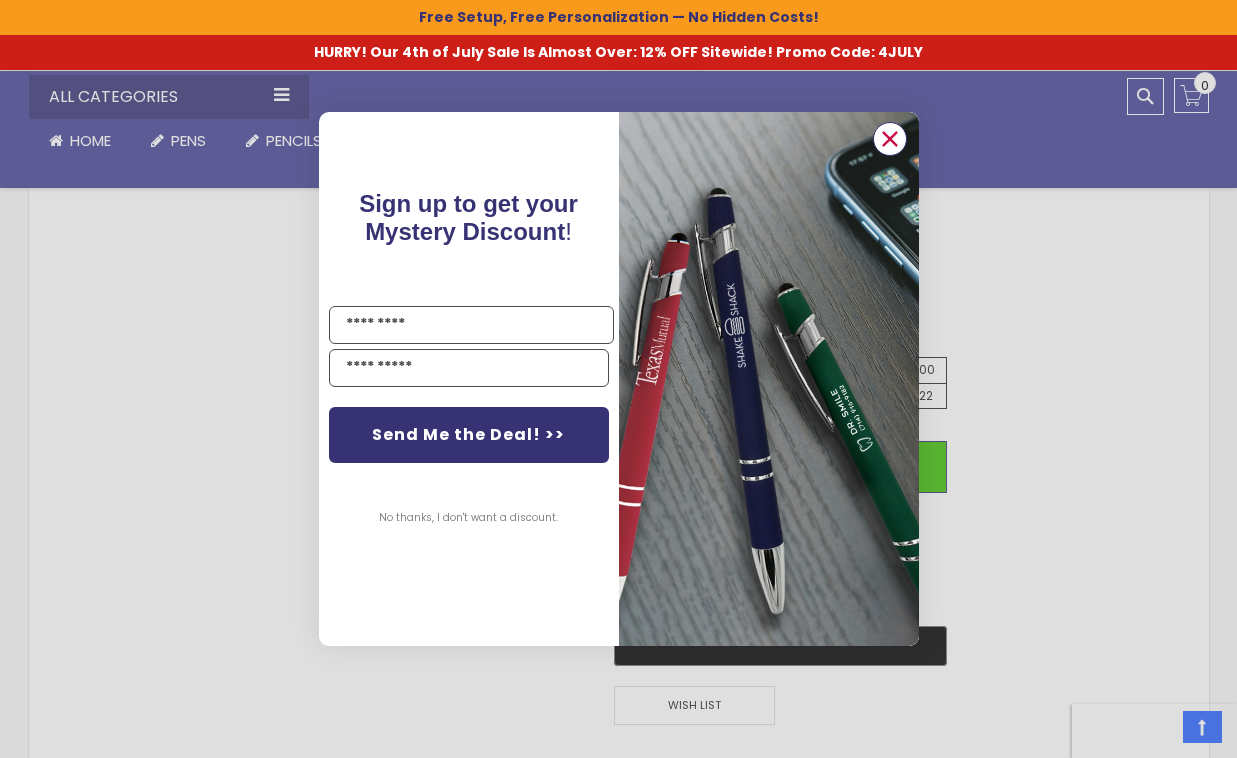 click at bounding box center (889, 139) 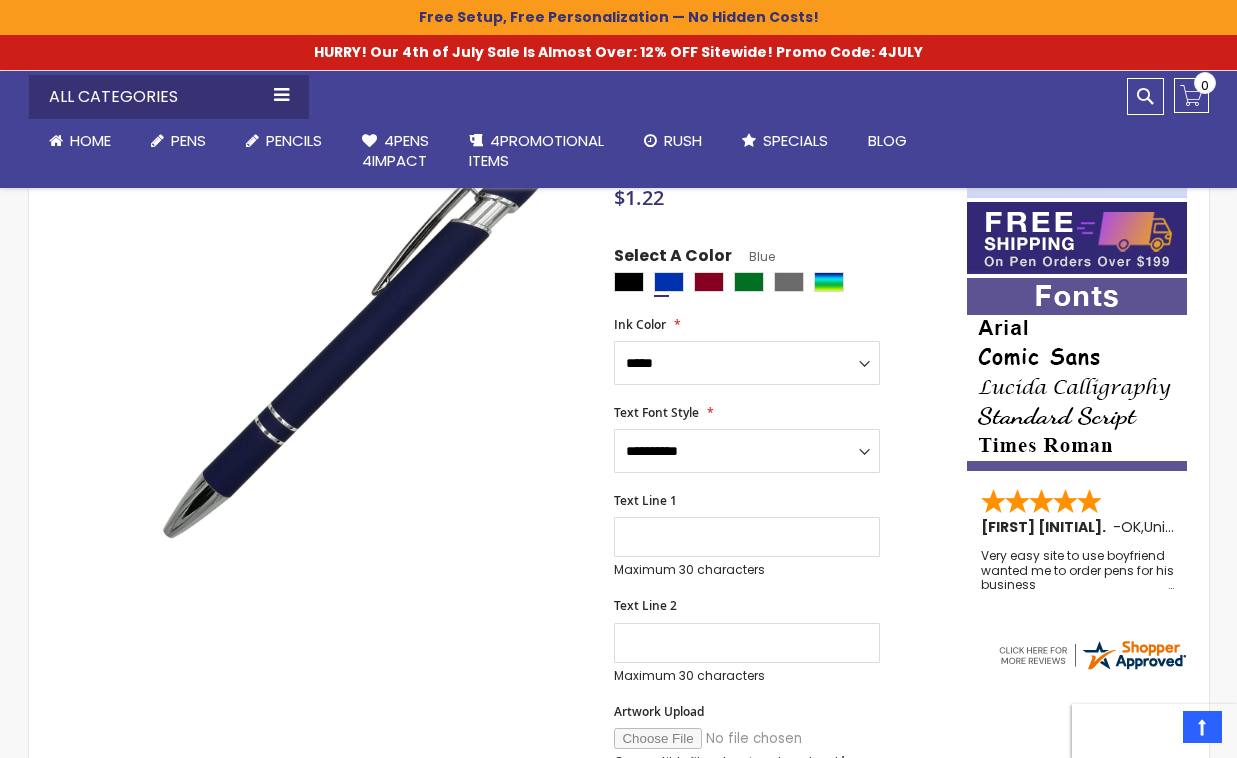 scroll, scrollTop: 217, scrollLeft: 0, axis: vertical 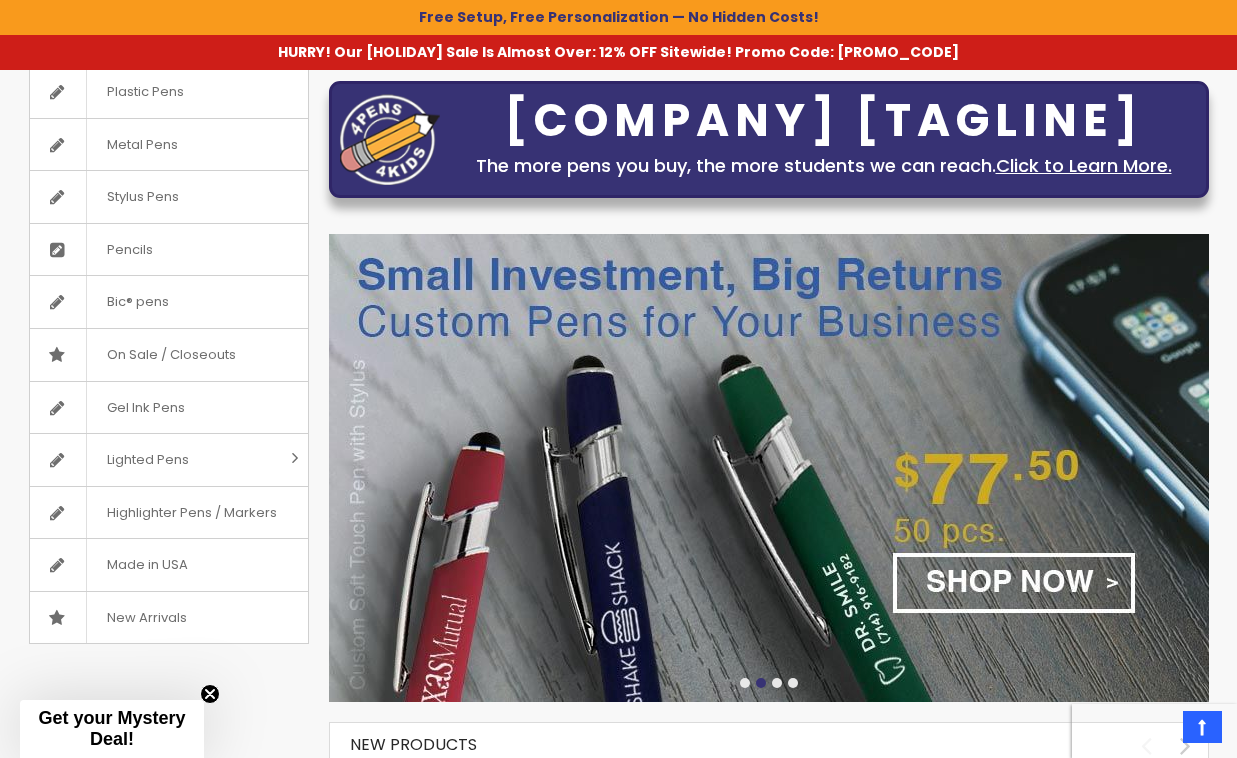 click at bounding box center [769, 468] 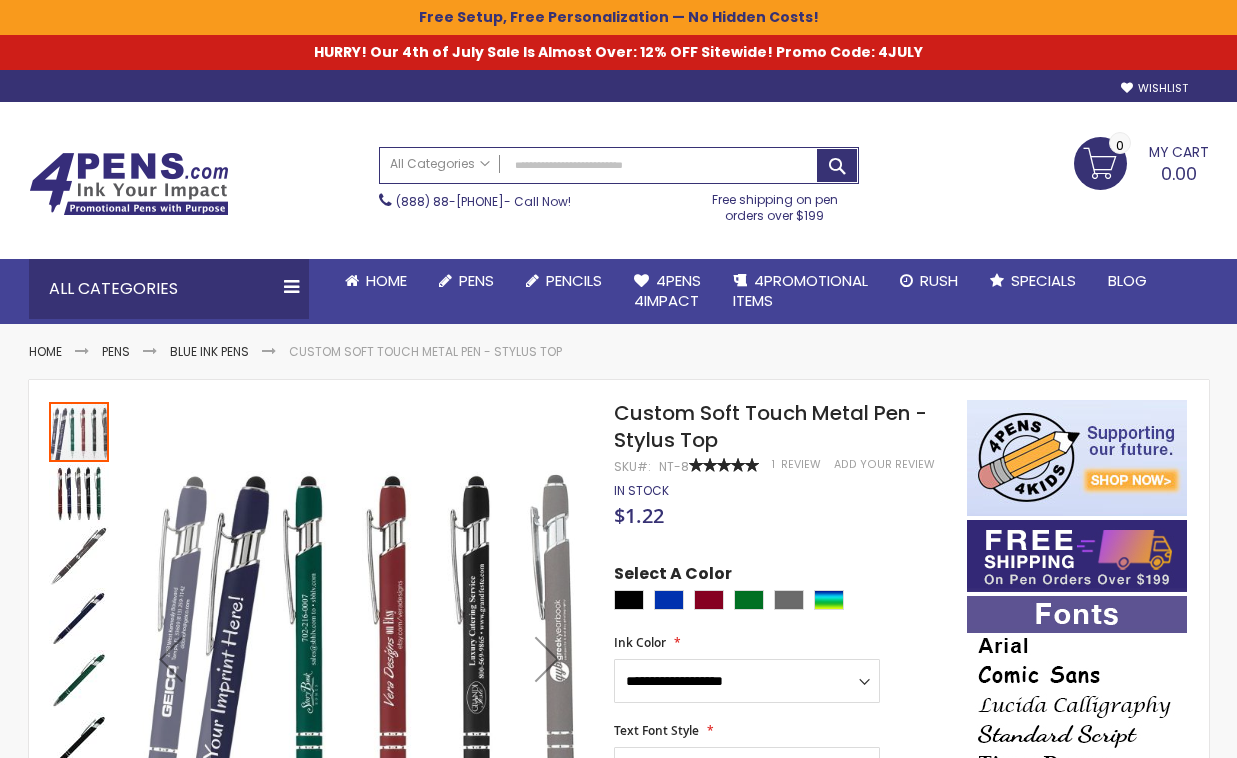 scroll, scrollTop: 0, scrollLeft: 0, axis: both 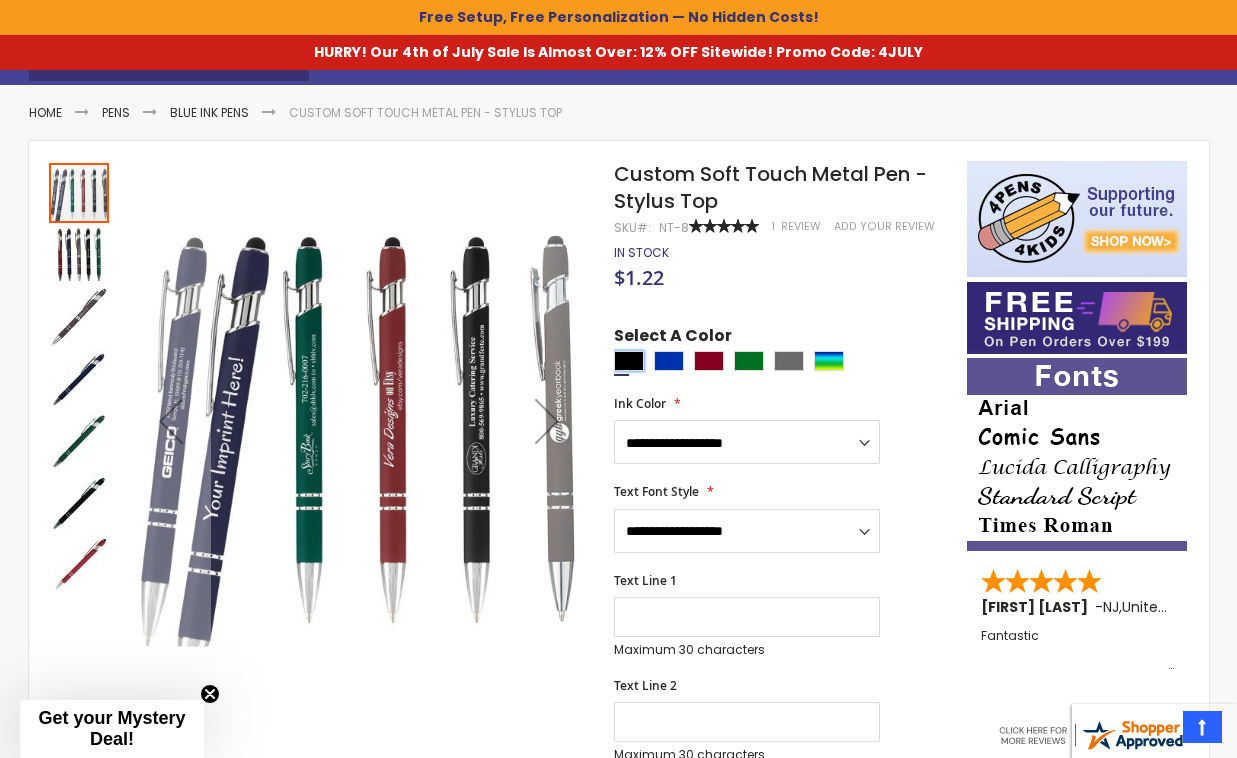 click at bounding box center (629, 361) 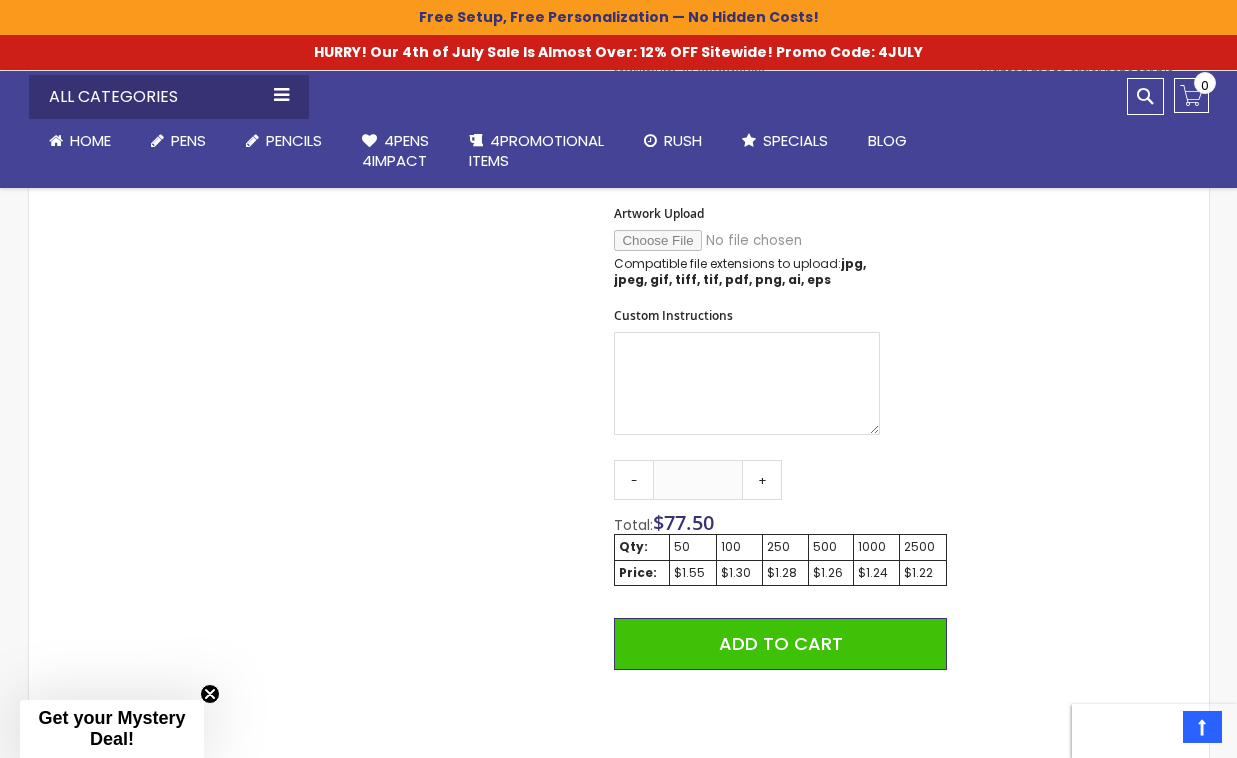 scroll, scrollTop: 792, scrollLeft: 0, axis: vertical 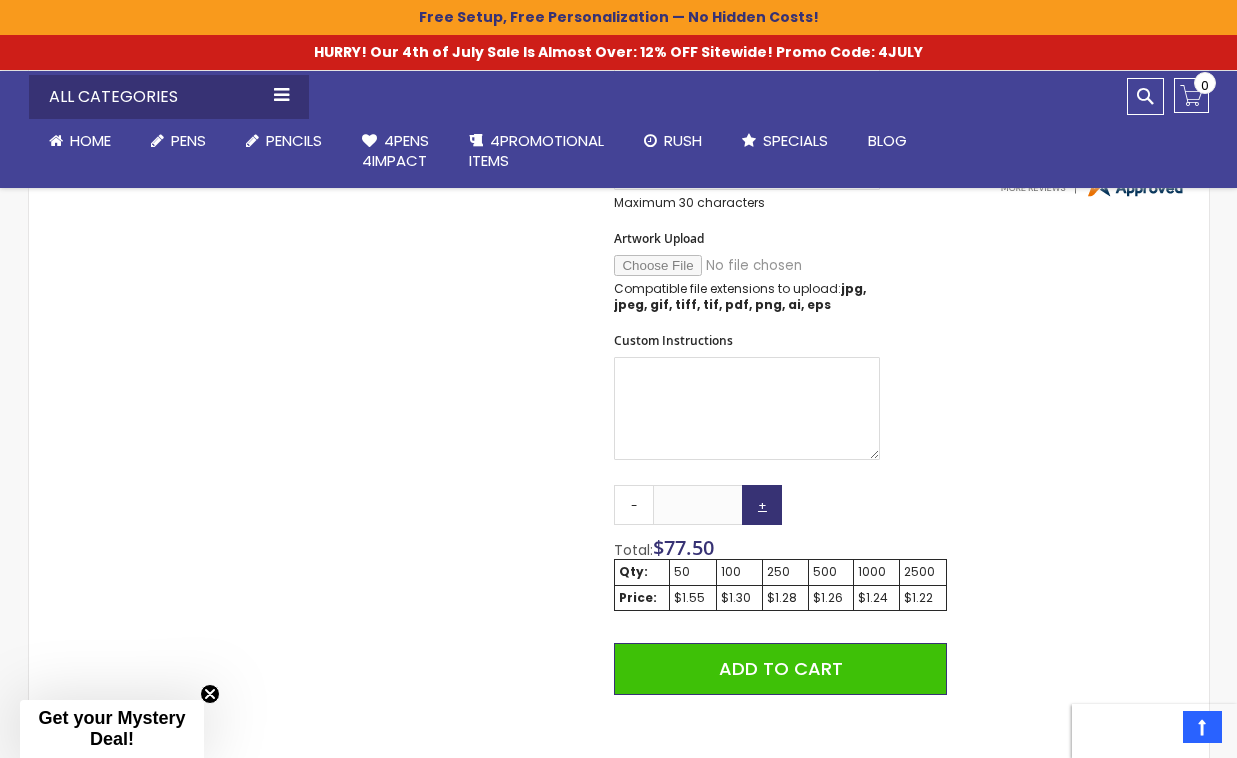 click on "+" at bounding box center (762, 505) 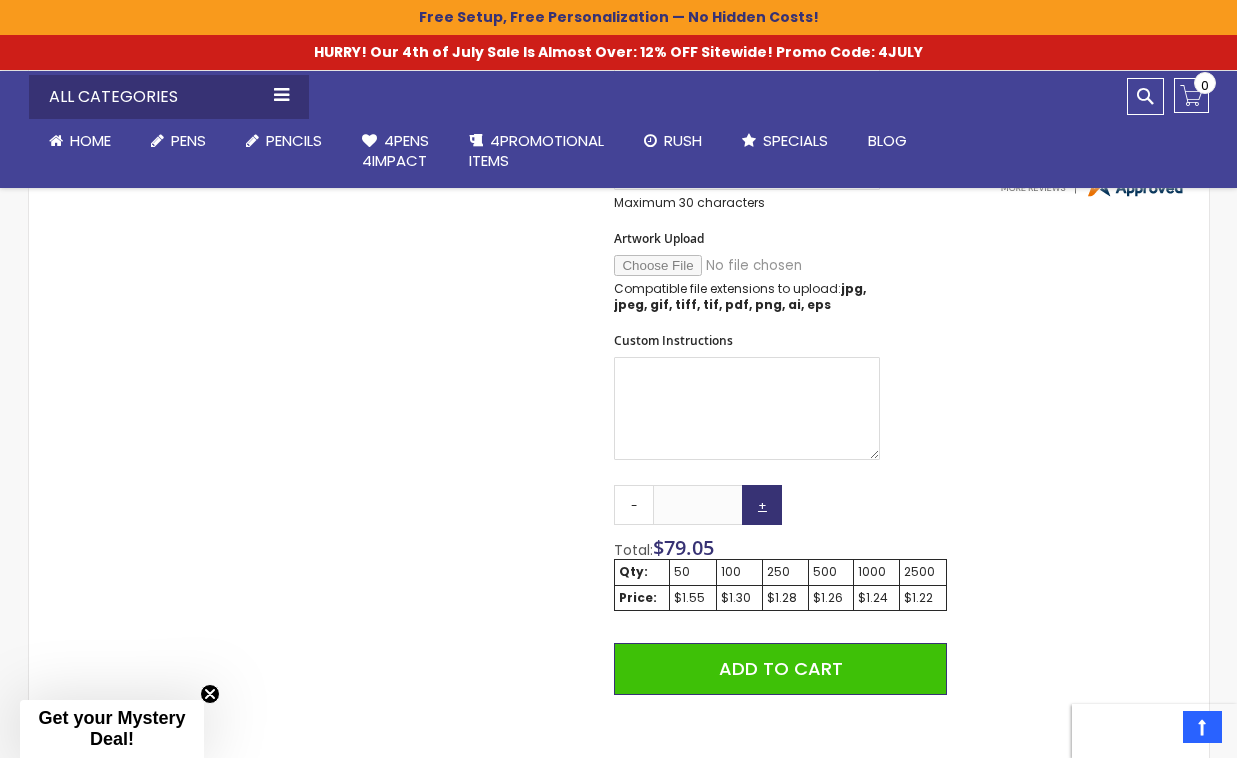 click on "+" at bounding box center [762, 505] 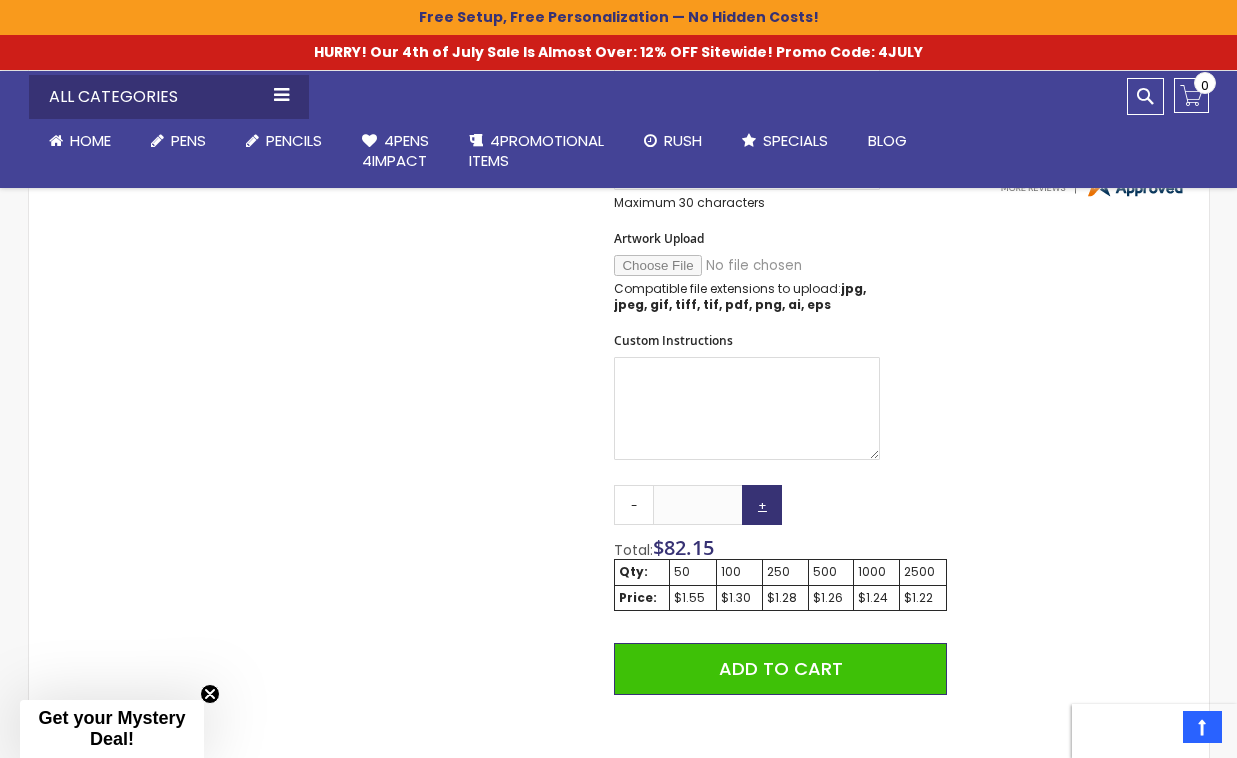 click on "+" at bounding box center [762, 505] 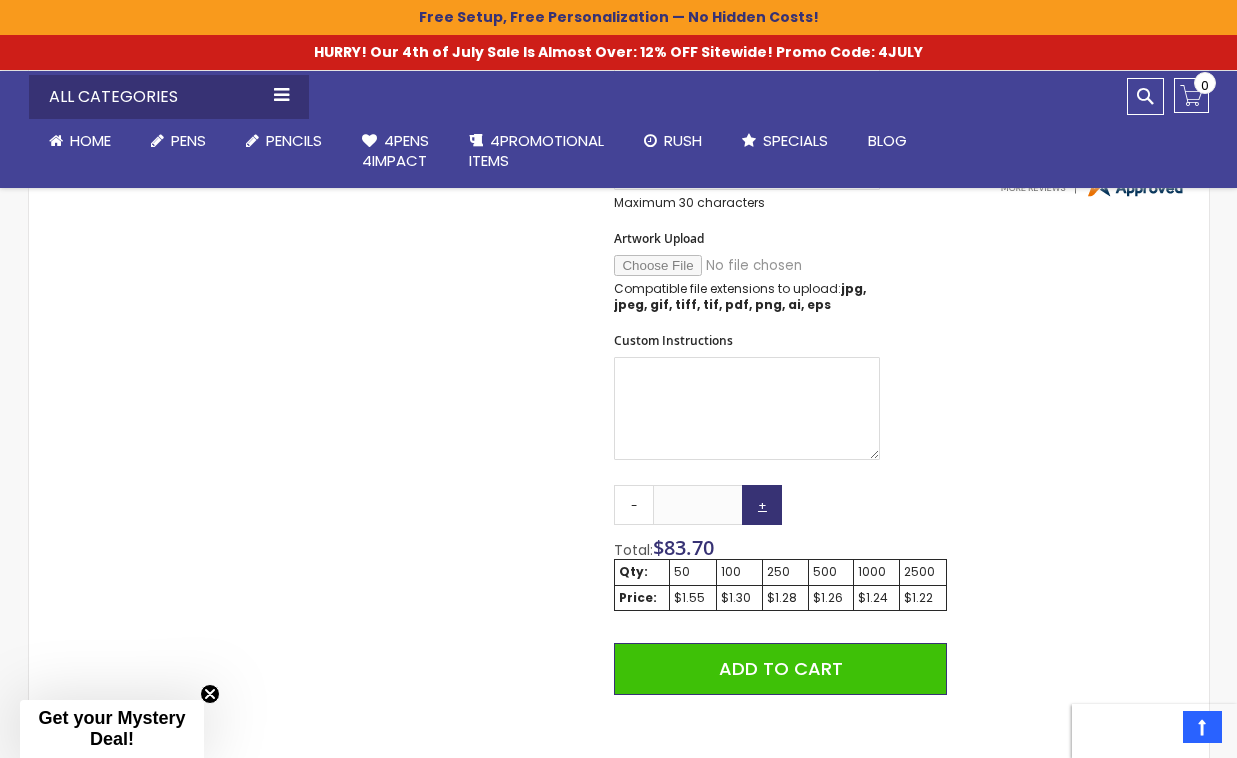 click on "+" at bounding box center (762, 505) 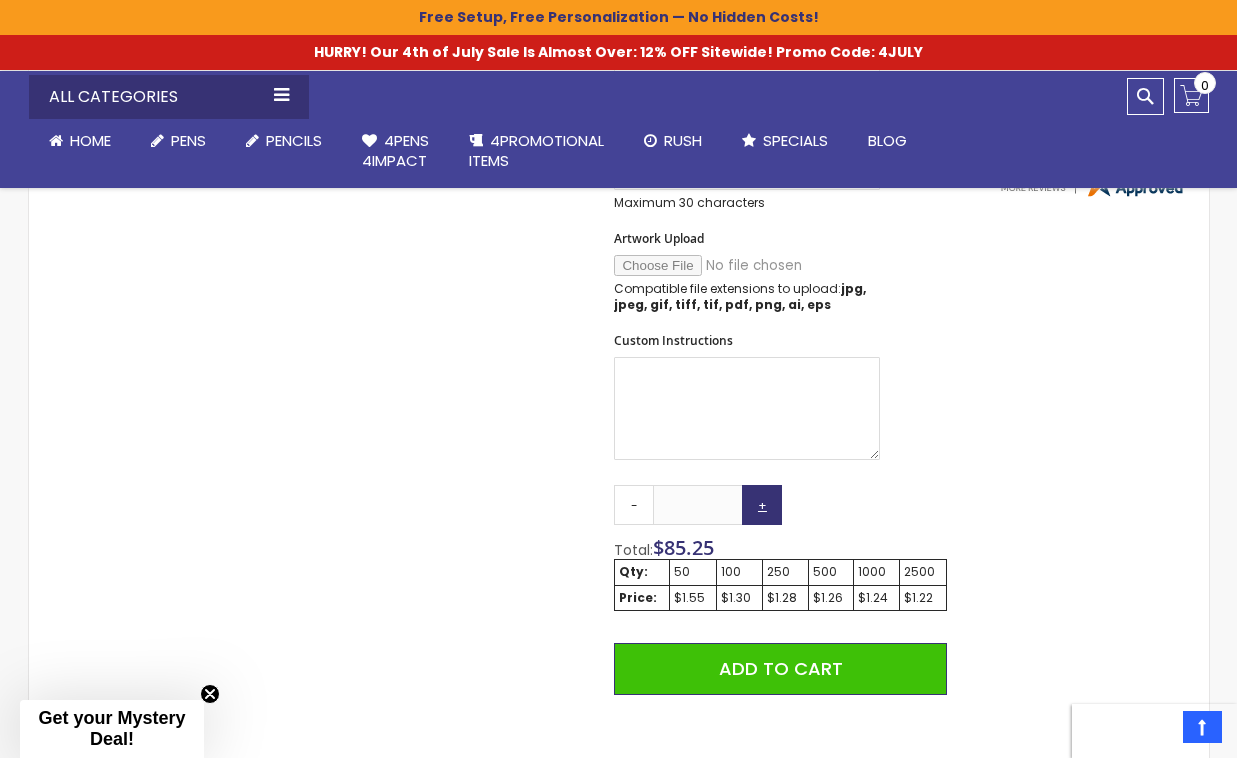 click on "+" at bounding box center [762, 505] 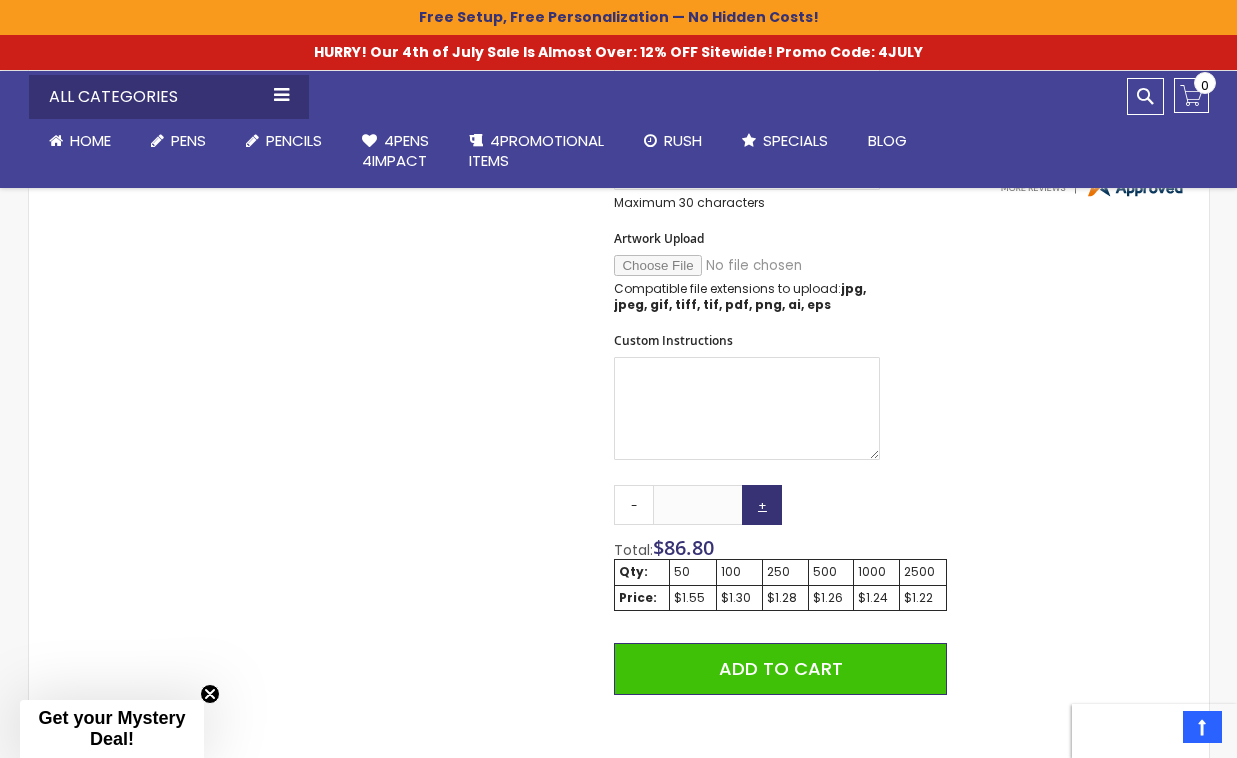 click on "+" at bounding box center (762, 505) 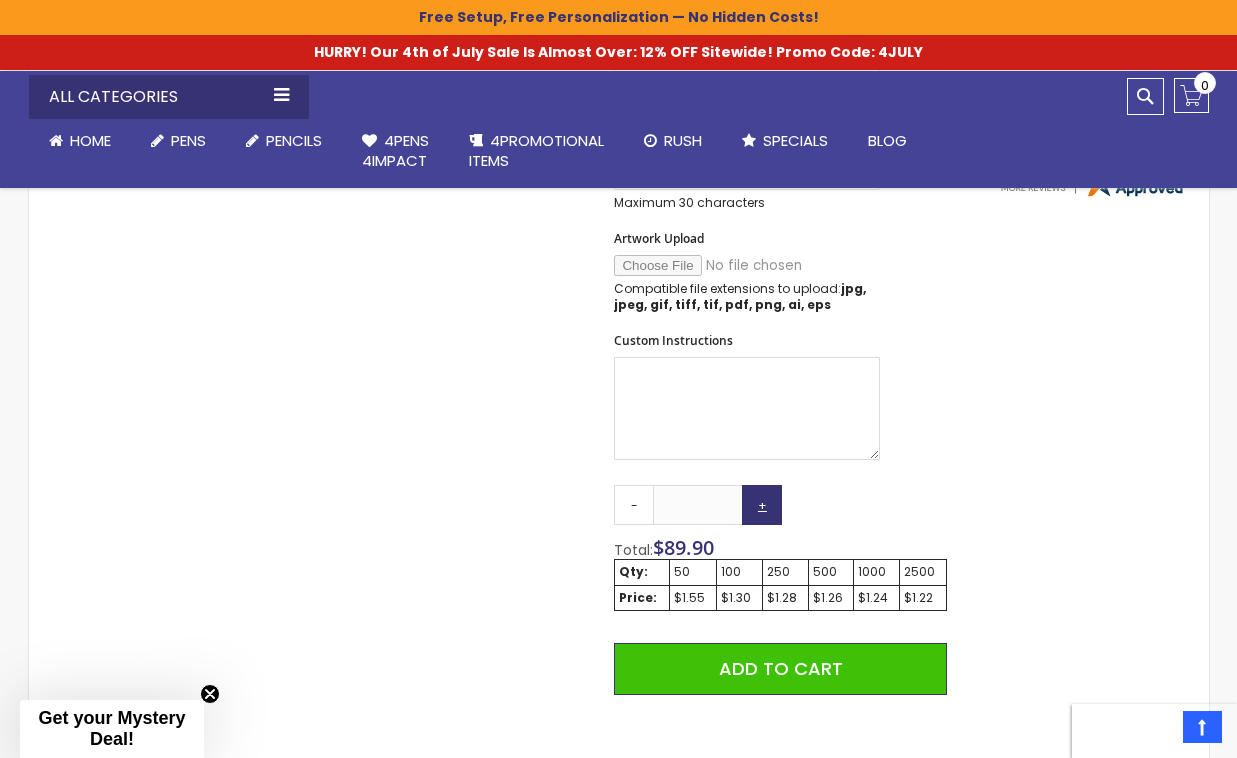 click on "+" at bounding box center [762, 505] 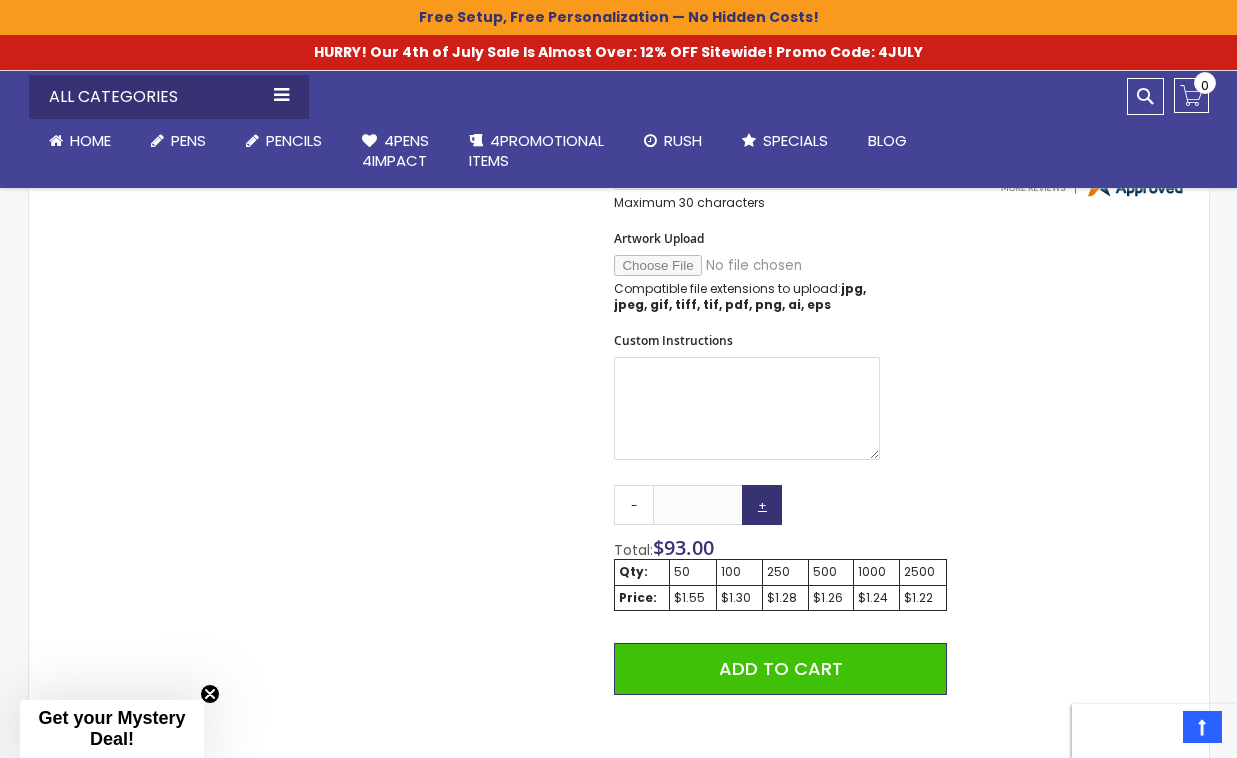 click on "+" at bounding box center (762, 505) 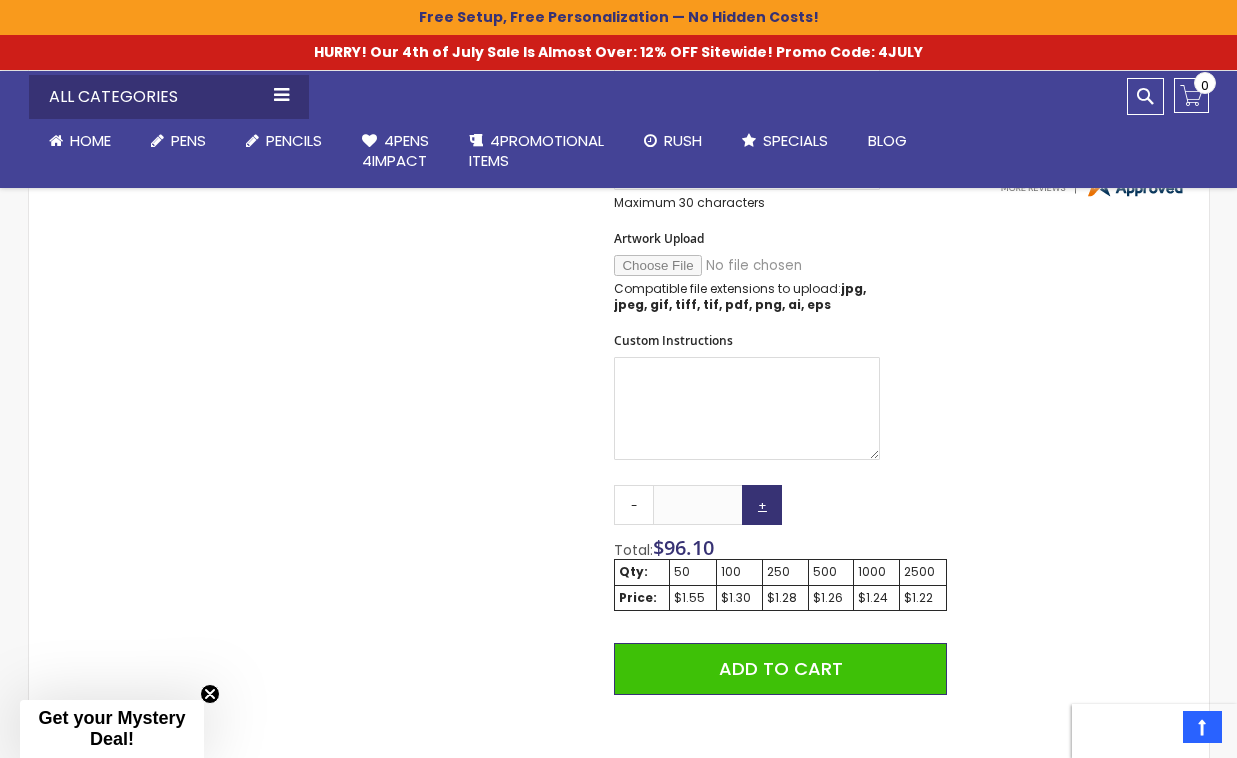 click on "+" at bounding box center [762, 505] 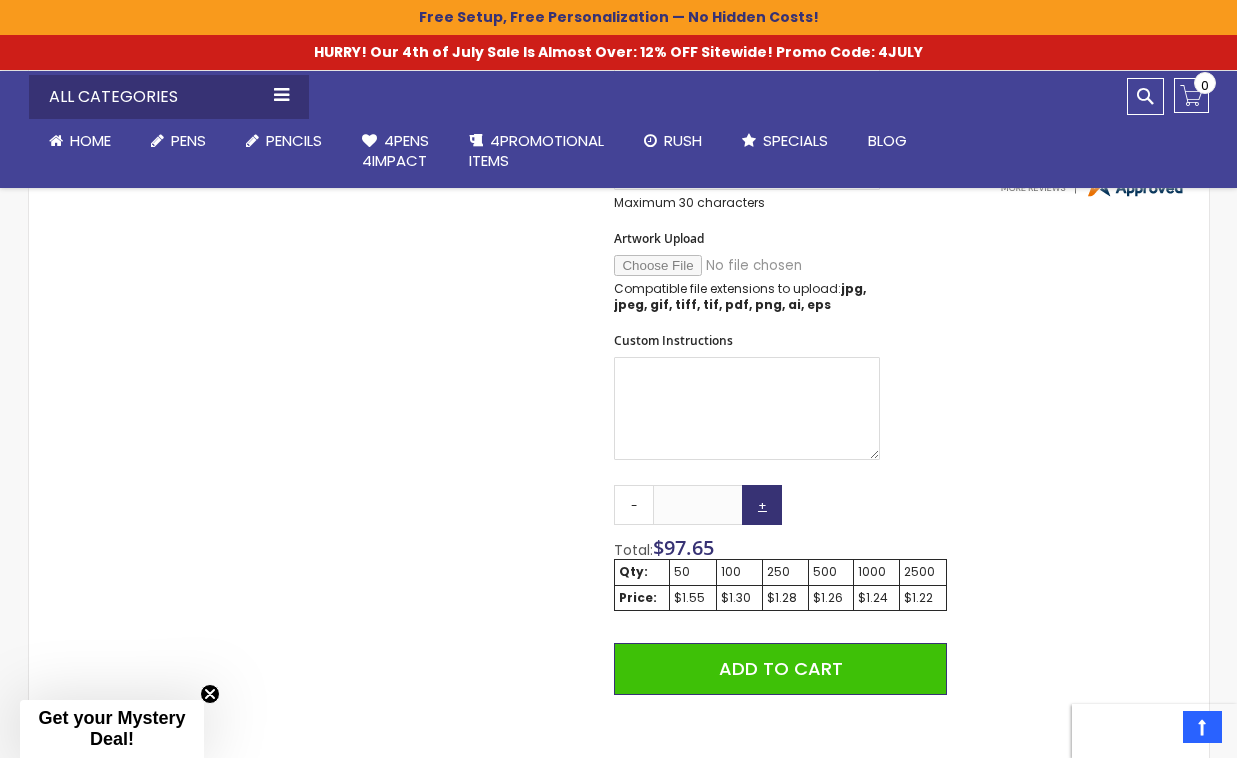 click on "+" at bounding box center (762, 505) 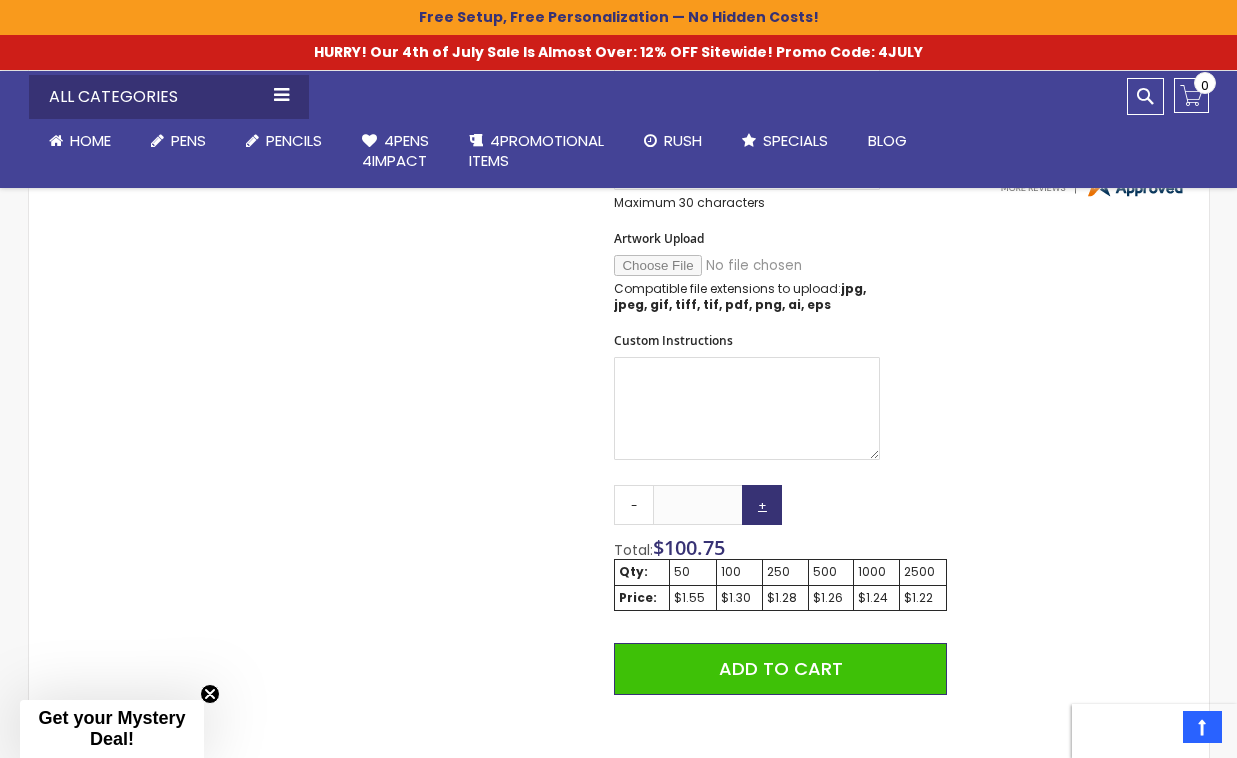 click on "+" at bounding box center (762, 505) 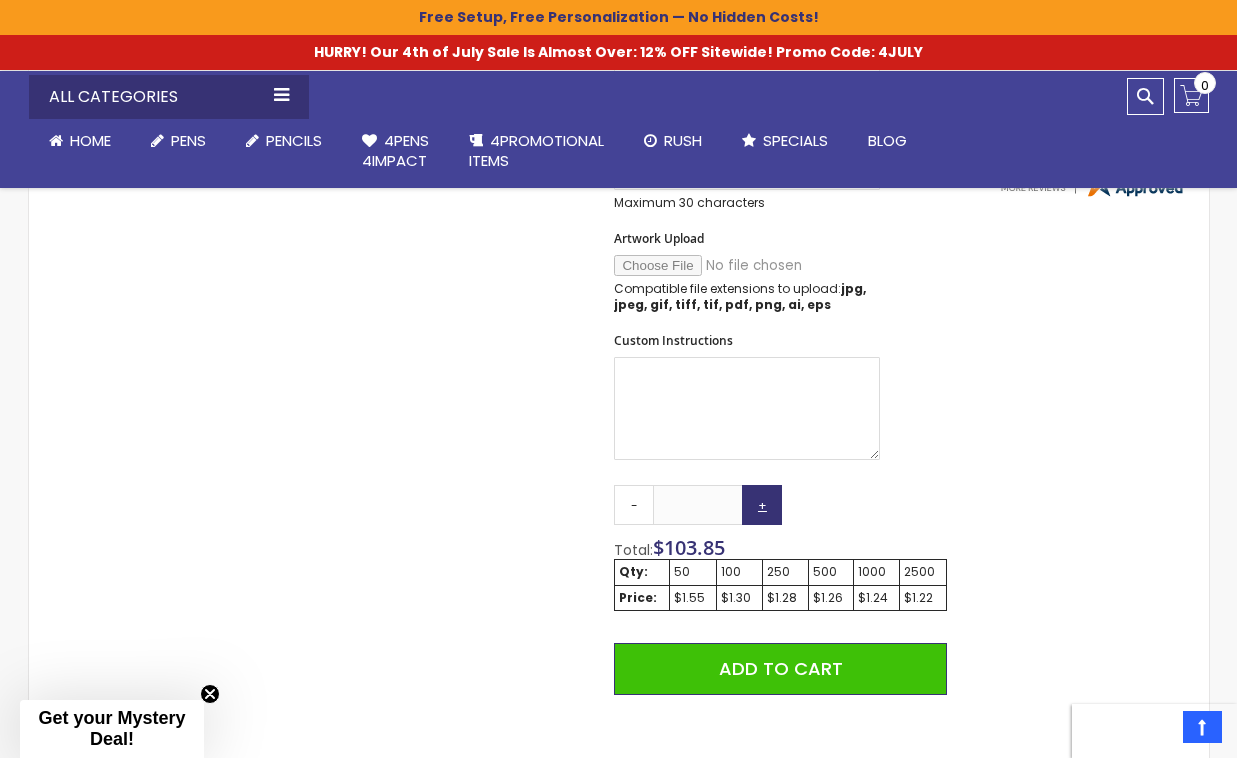 click on "+" at bounding box center (762, 505) 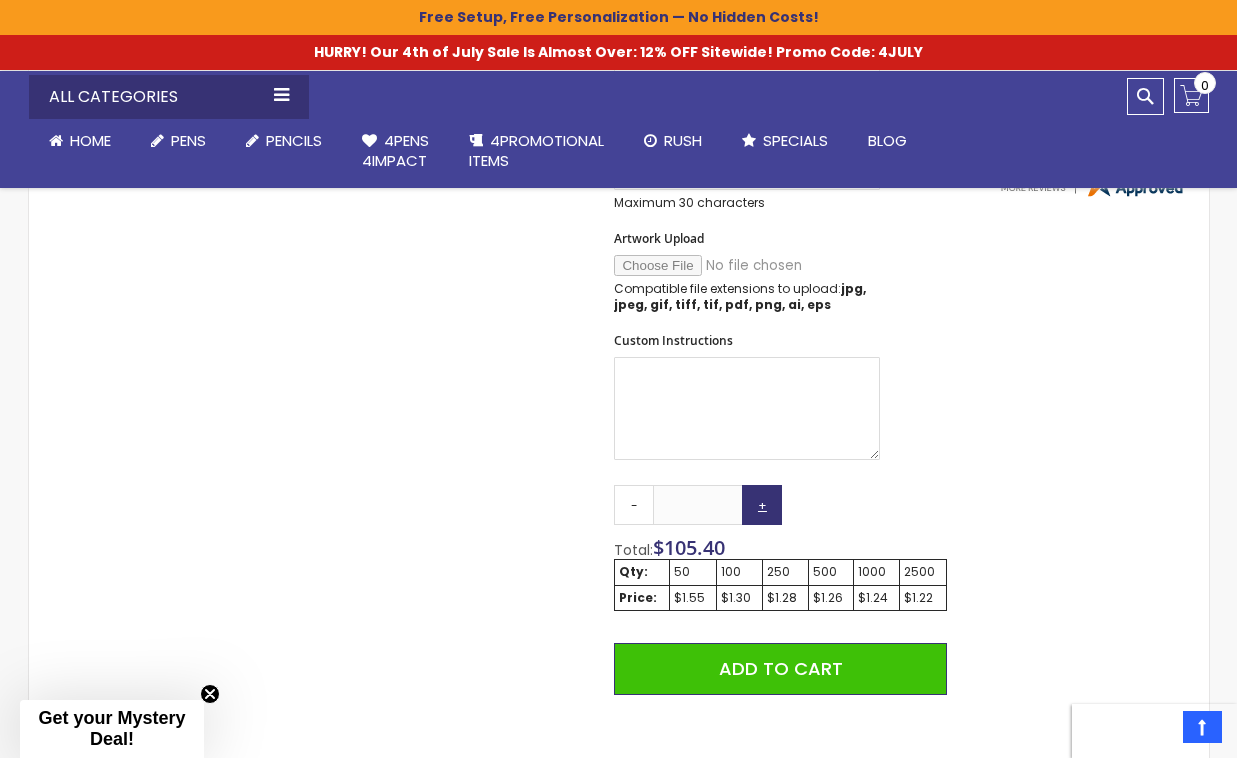 click on "+" at bounding box center (762, 505) 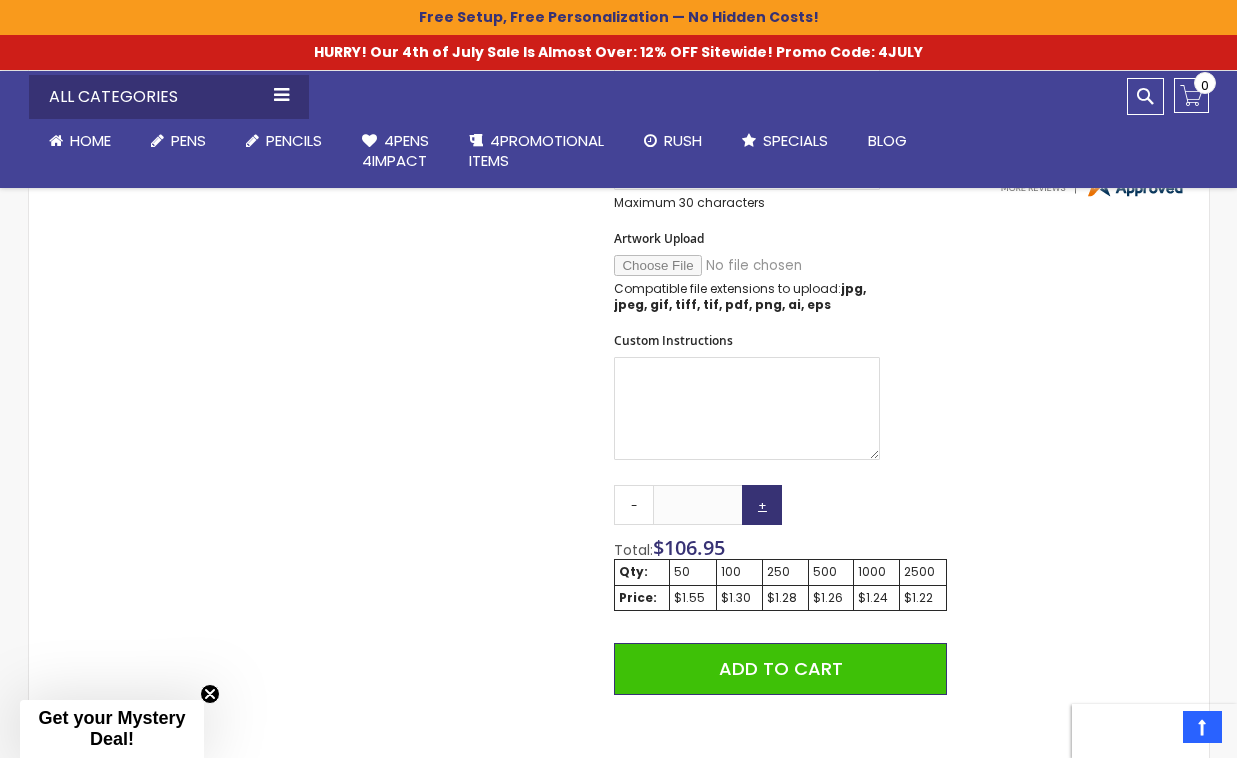 click on "+" at bounding box center [762, 505] 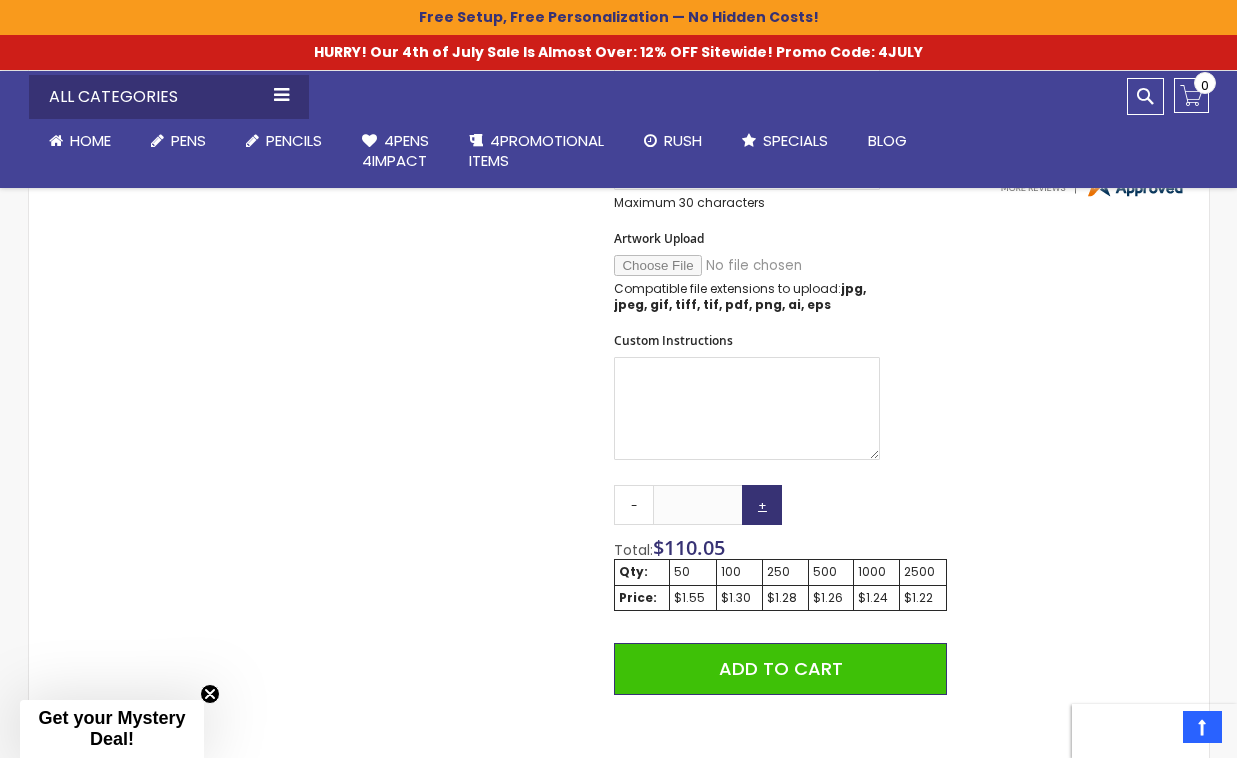 click on "+" at bounding box center (762, 505) 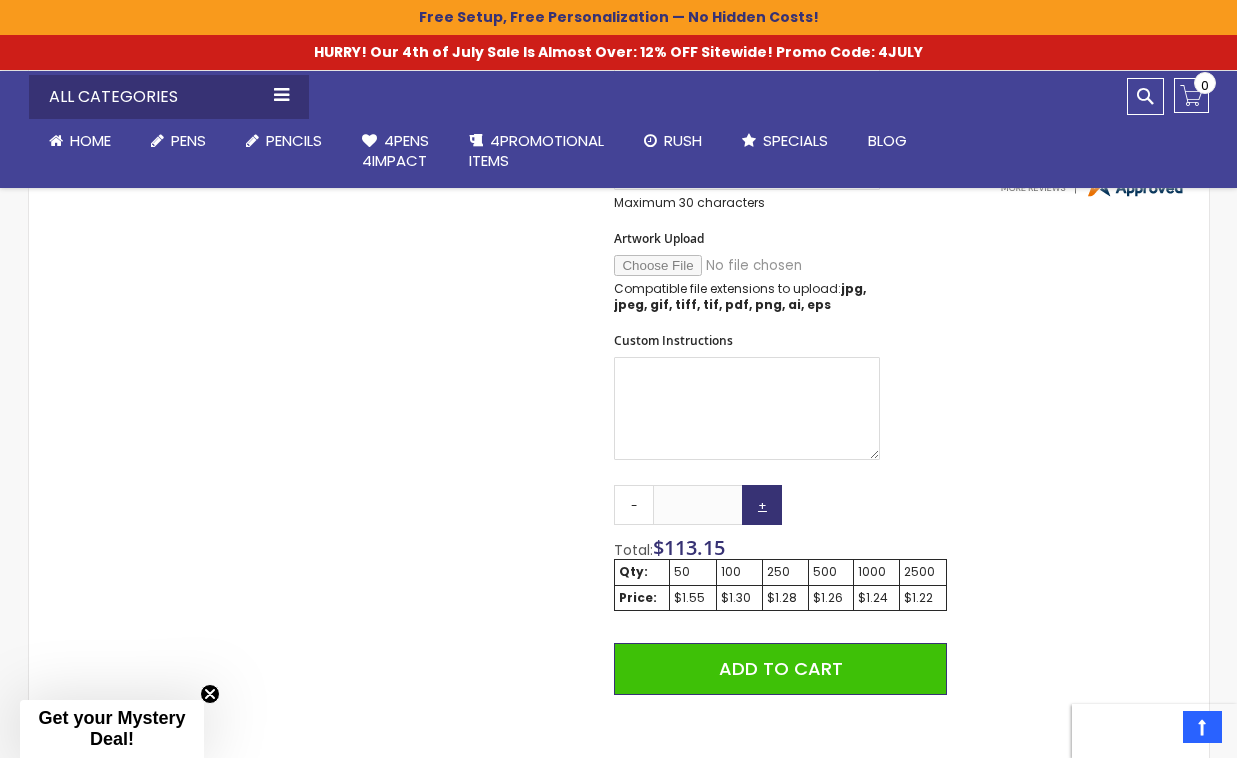click on "+" at bounding box center [762, 505] 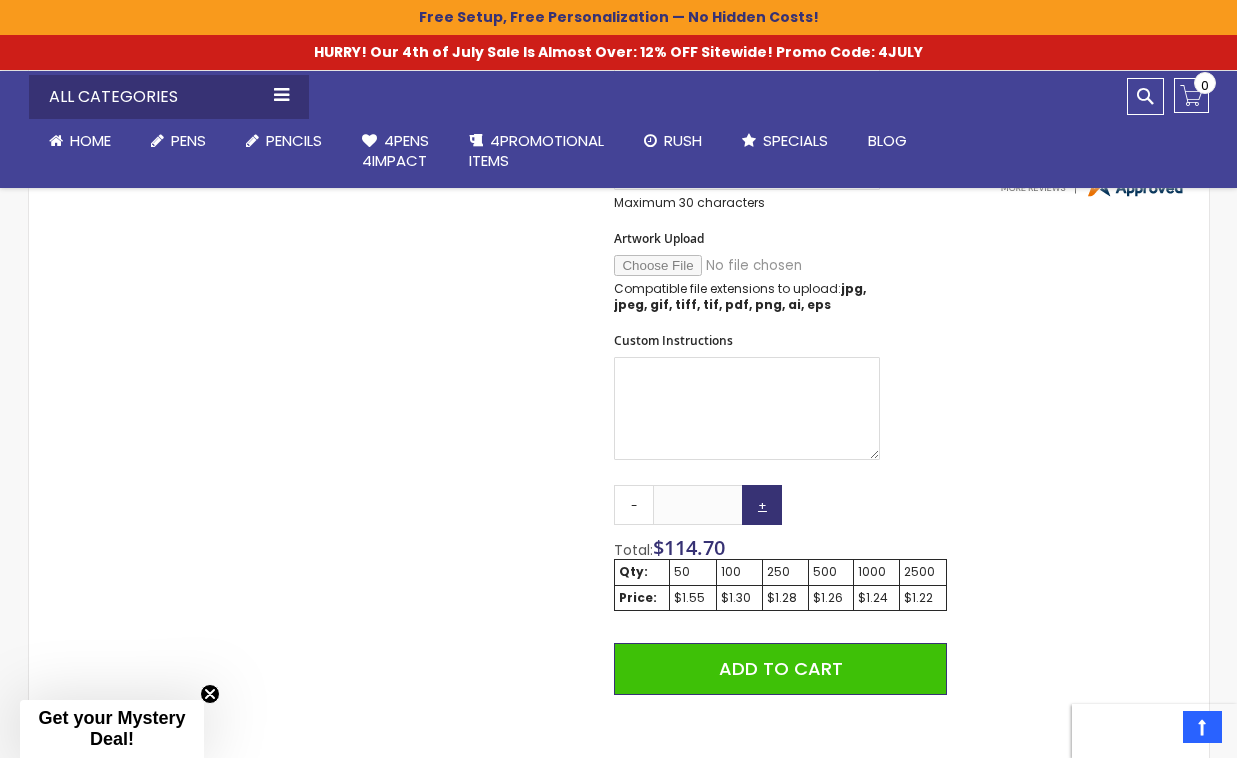 click on "+" at bounding box center [762, 505] 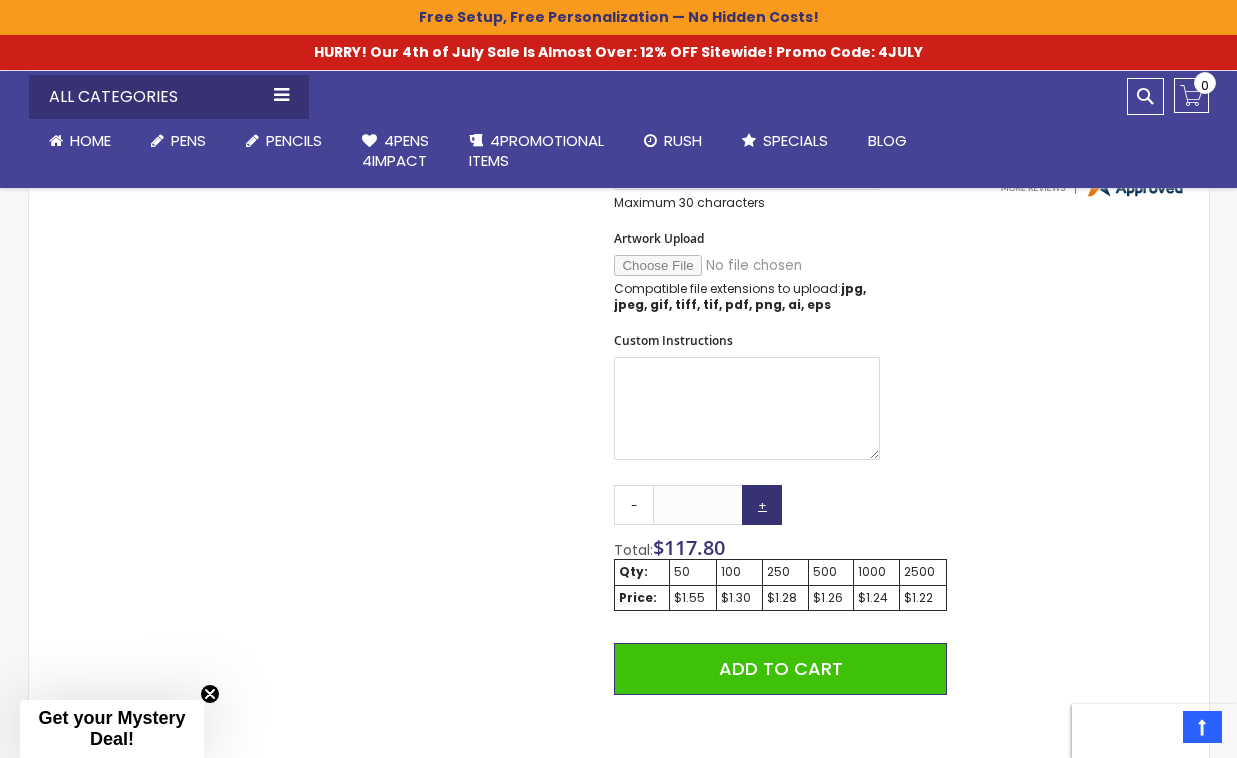 click on "+" at bounding box center [762, 505] 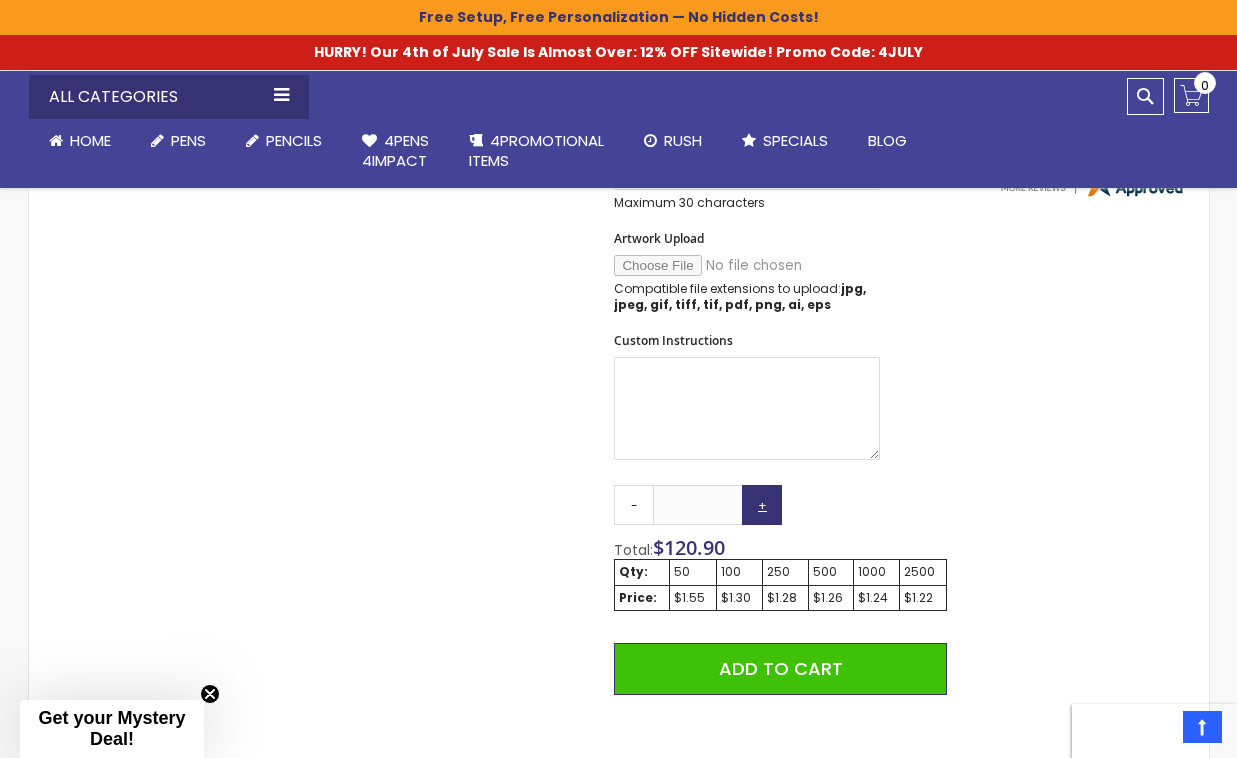 click on "+" at bounding box center [762, 505] 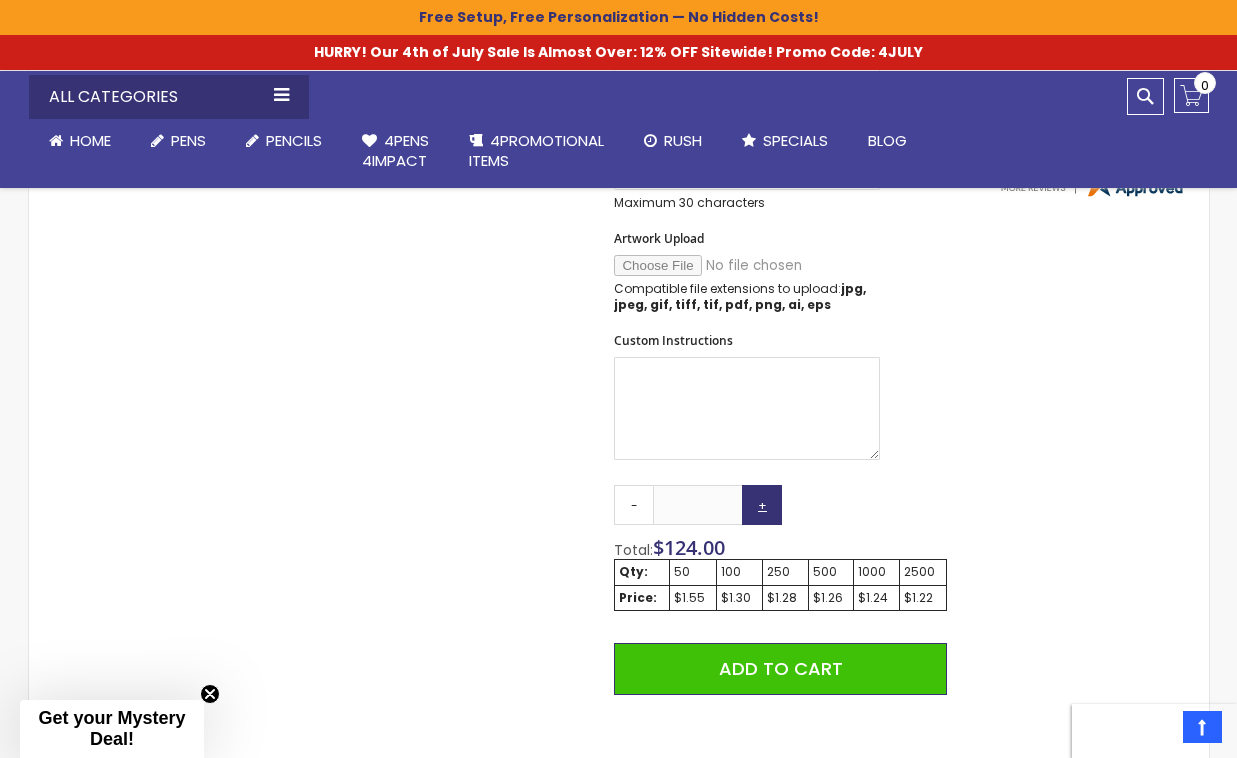 click on "+" at bounding box center (762, 505) 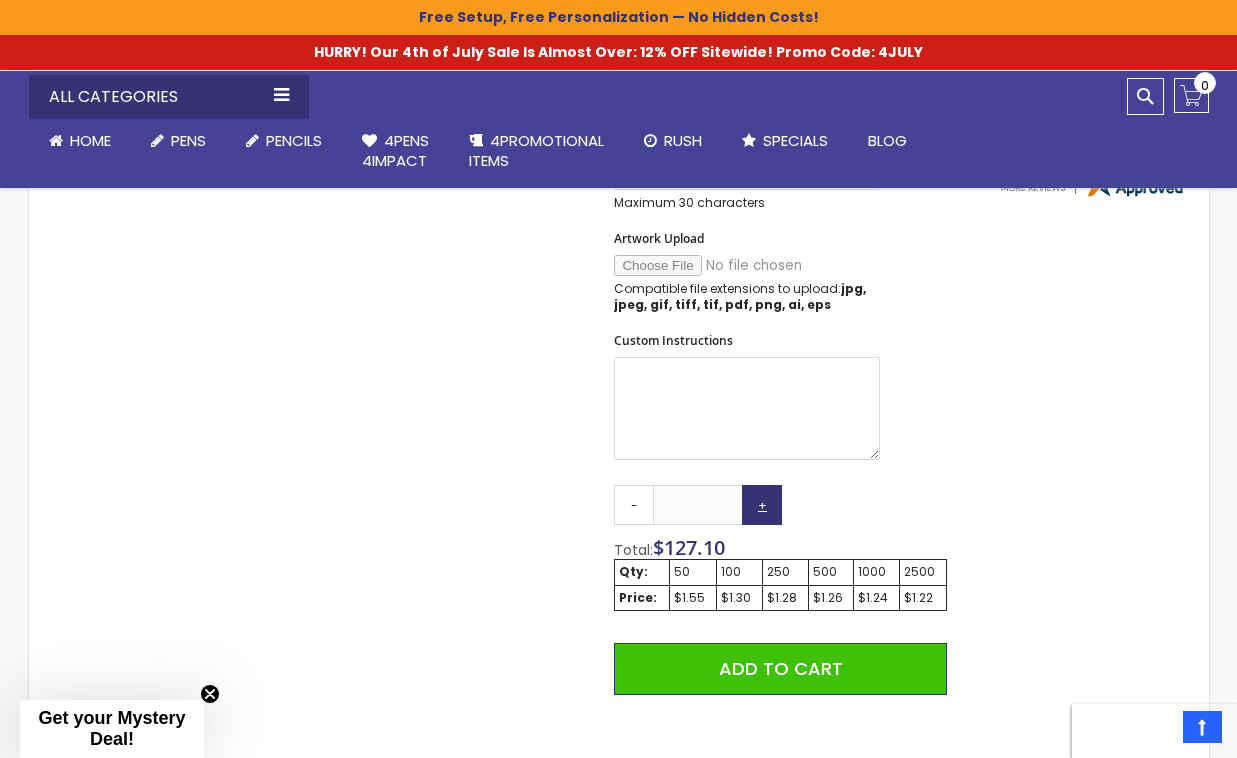 click on "+" at bounding box center [762, 505] 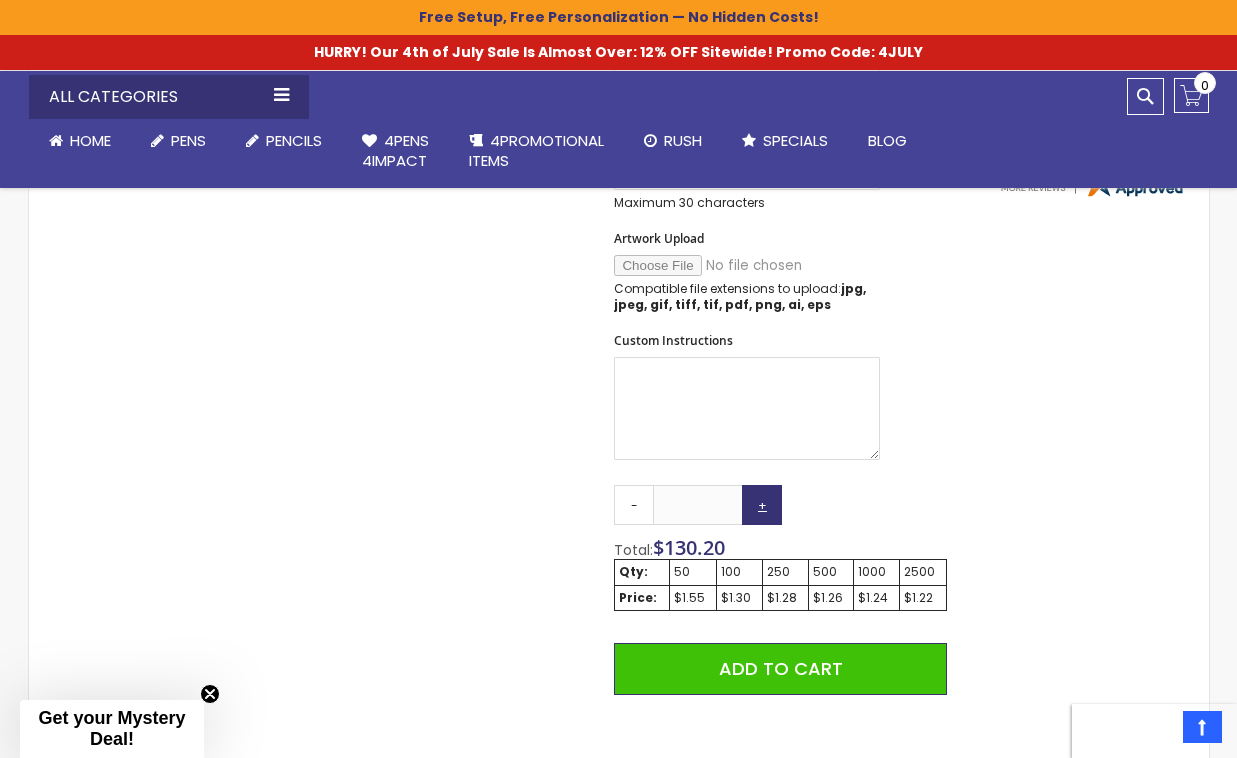 click on "+" at bounding box center (762, 505) 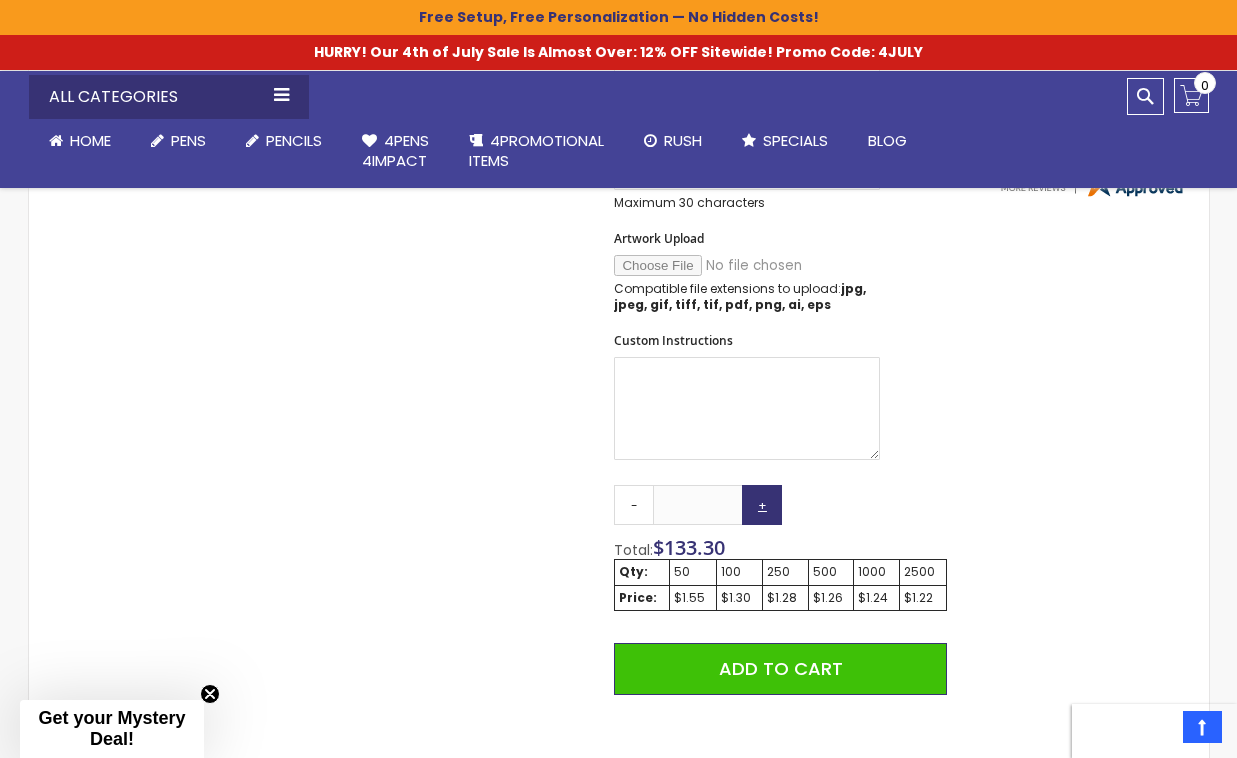 click on "+" at bounding box center [762, 505] 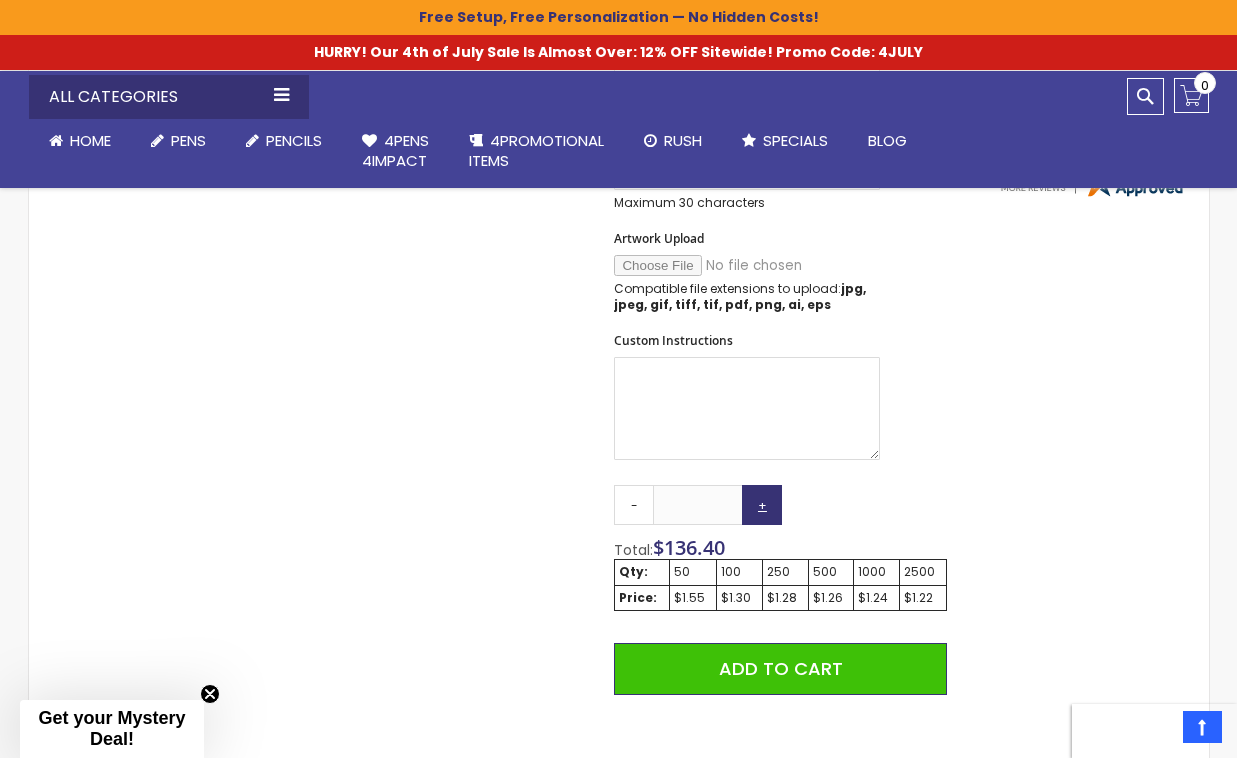 click on "+" at bounding box center [762, 505] 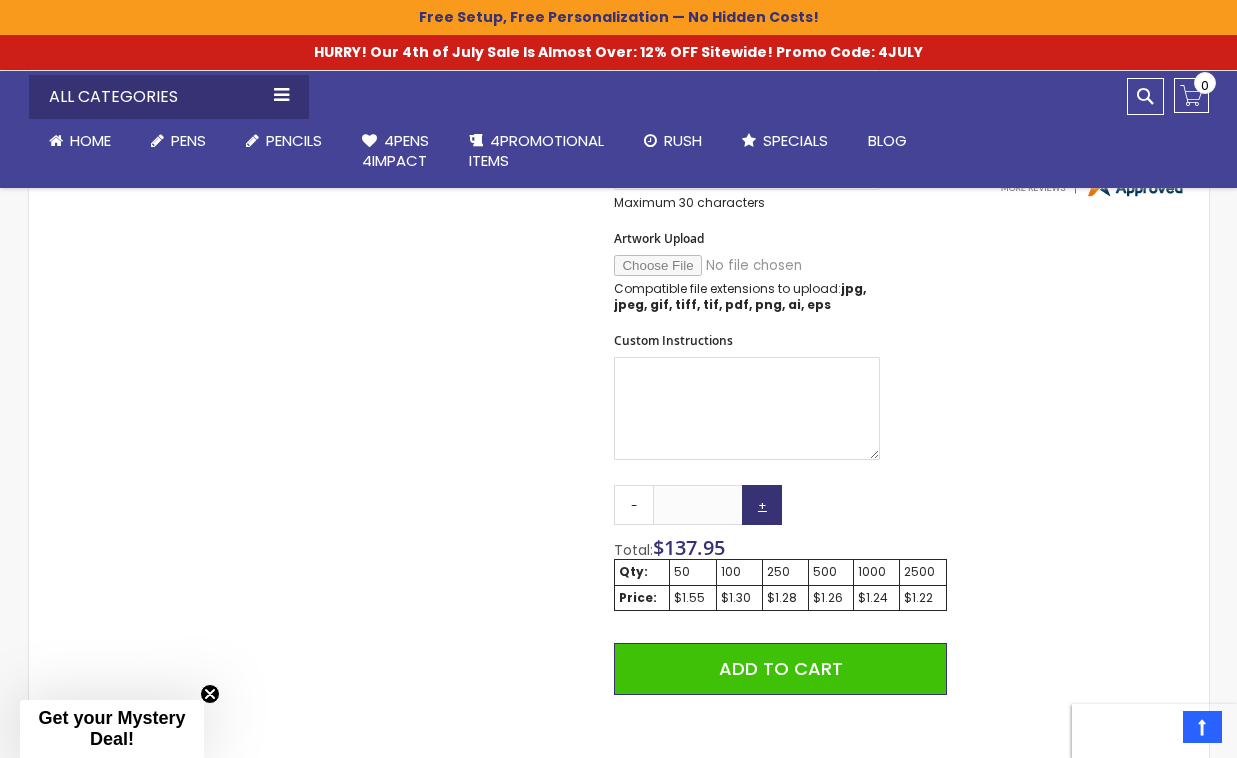 click on "+" at bounding box center [762, 505] 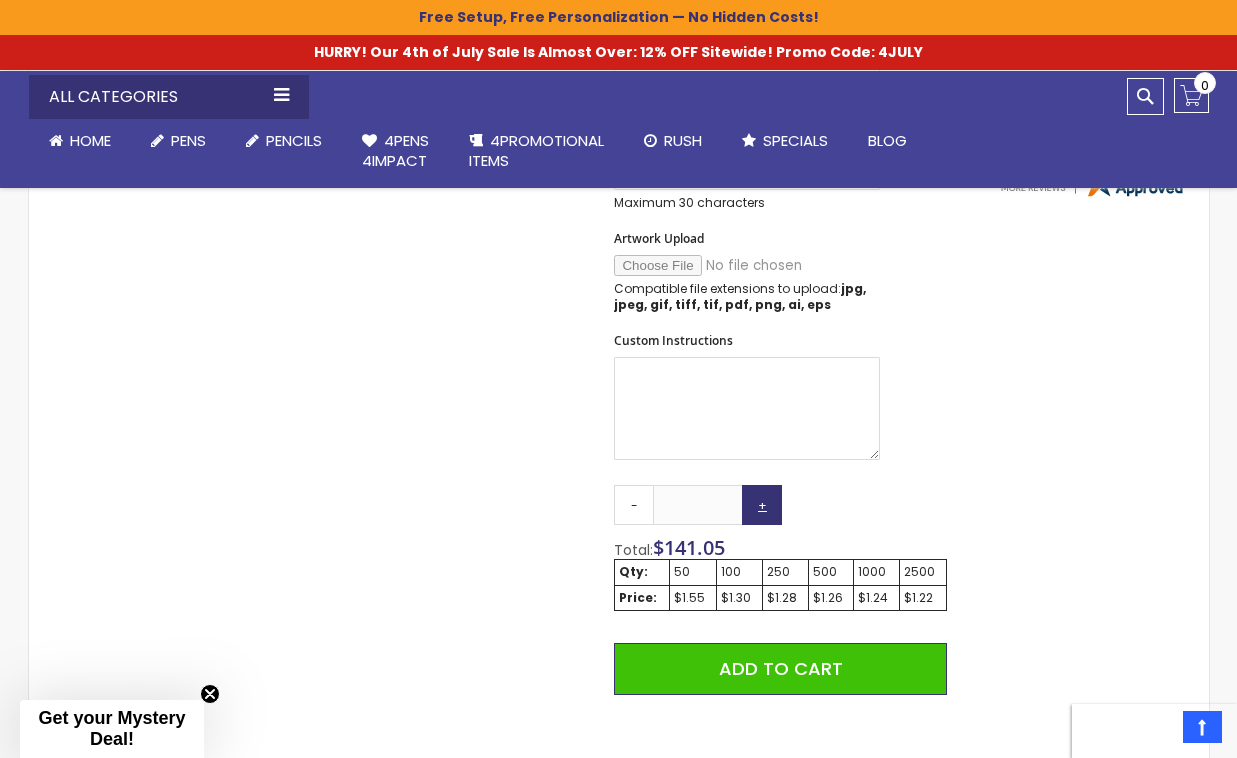 click on "+" at bounding box center [762, 505] 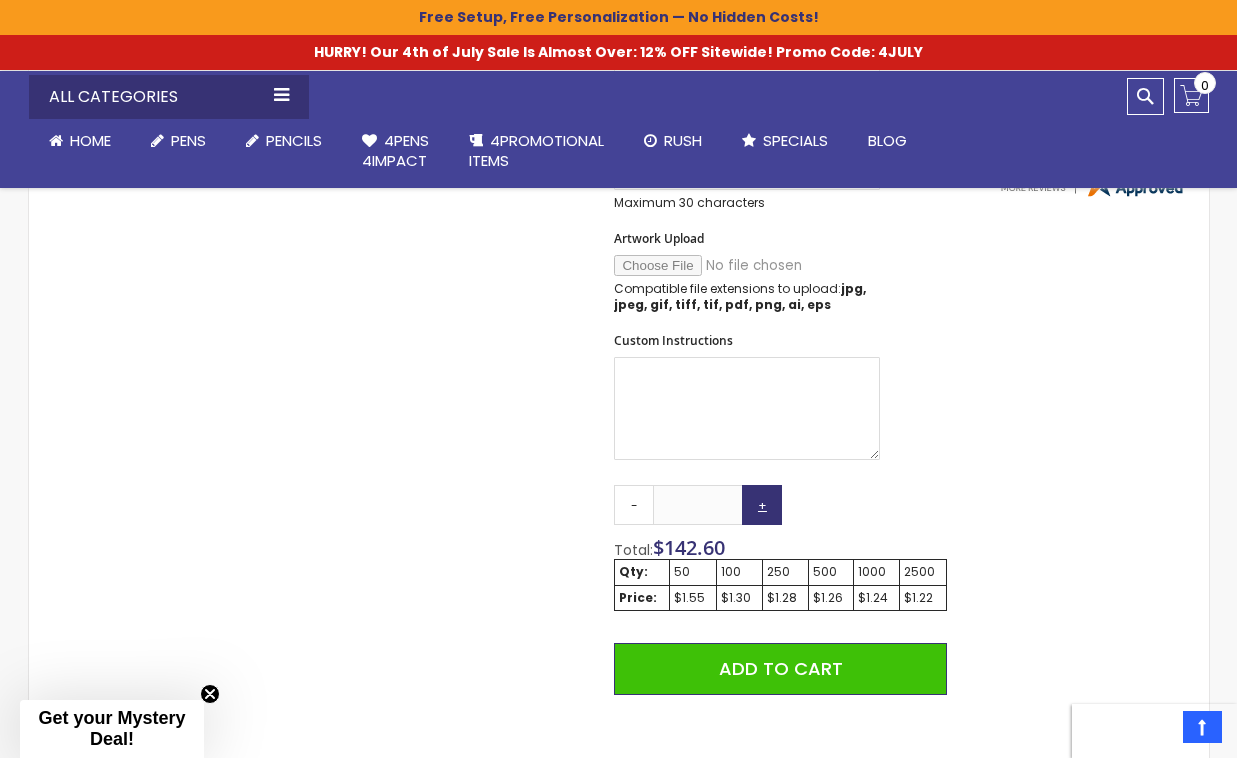click on "+" at bounding box center [762, 505] 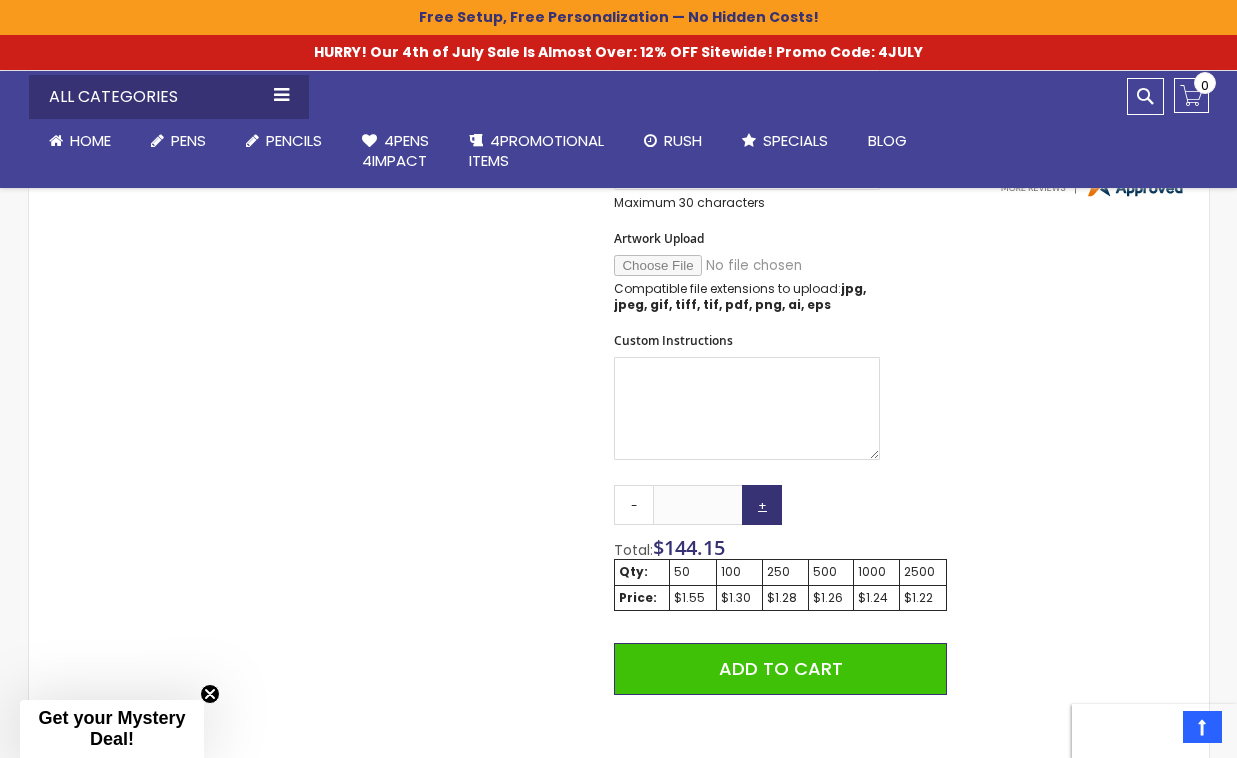 click on "+" at bounding box center [762, 505] 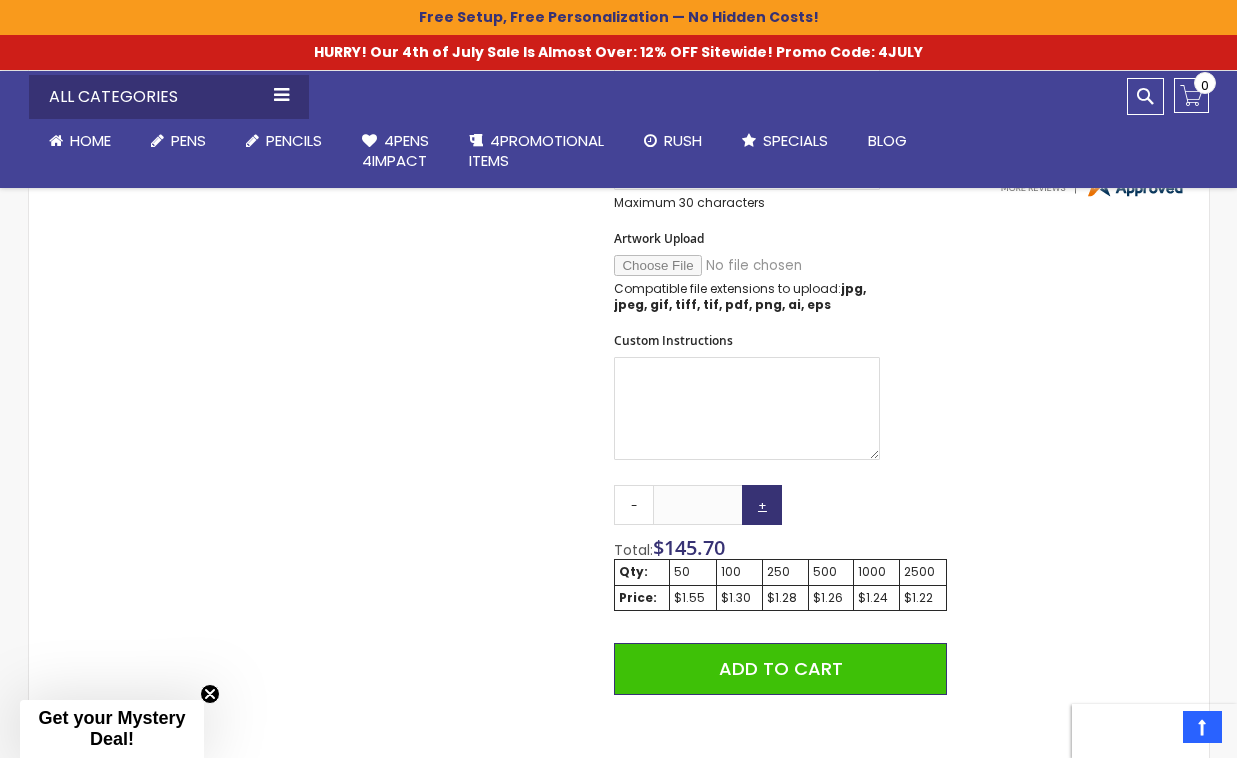 click on "+" at bounding box center (762, 505) 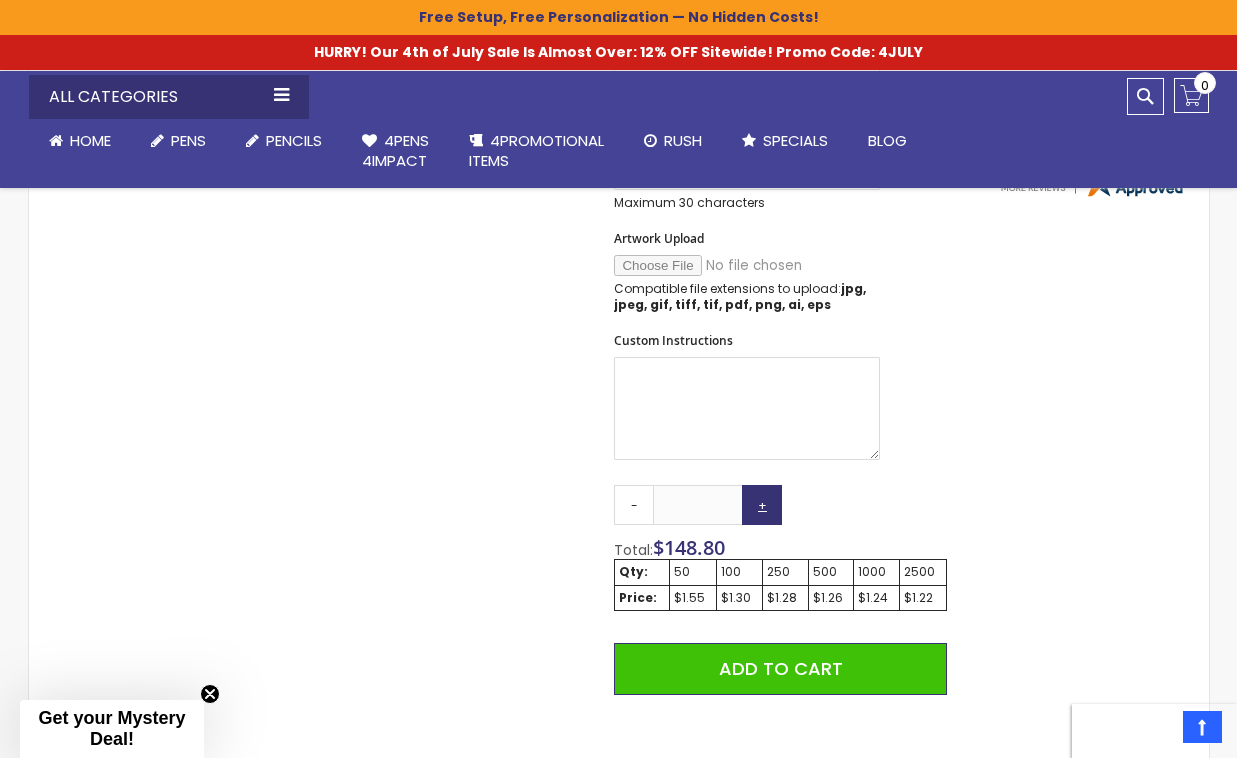 click on "+" at bounding box center (762, 505) 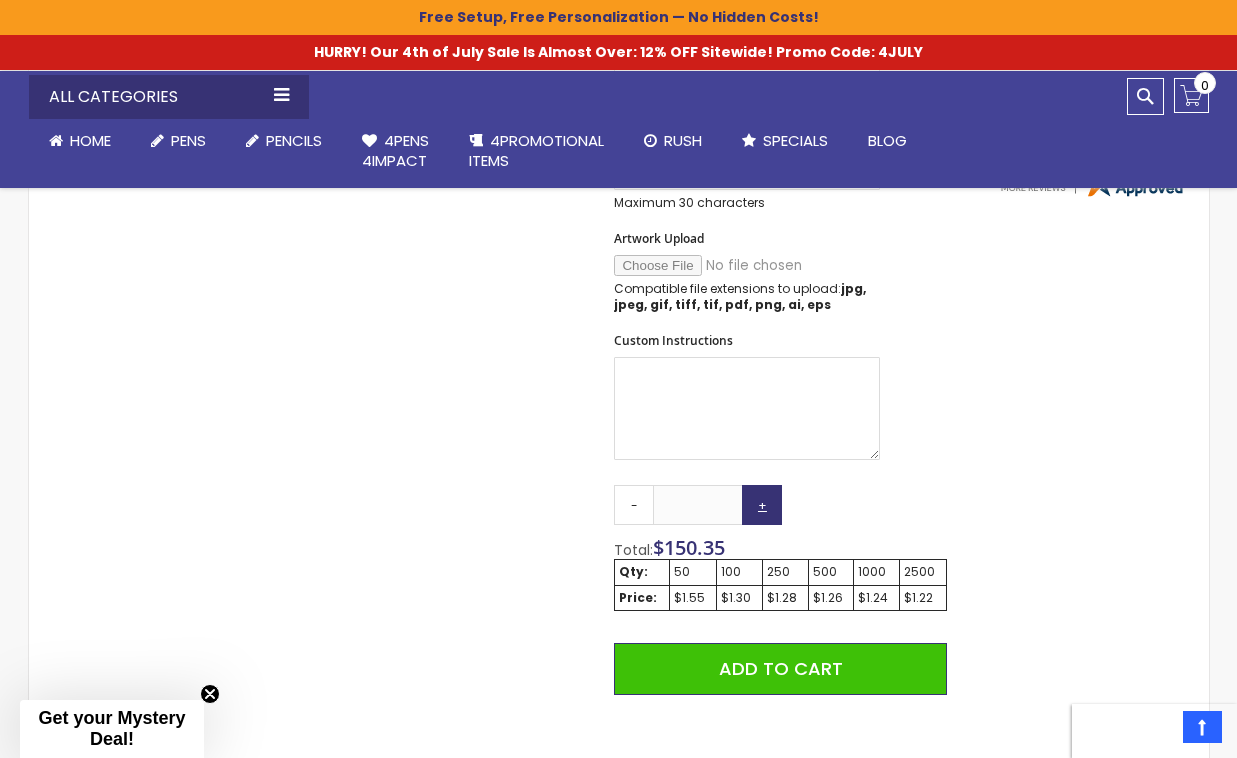 click on "+" at bounding box center [762, 505] 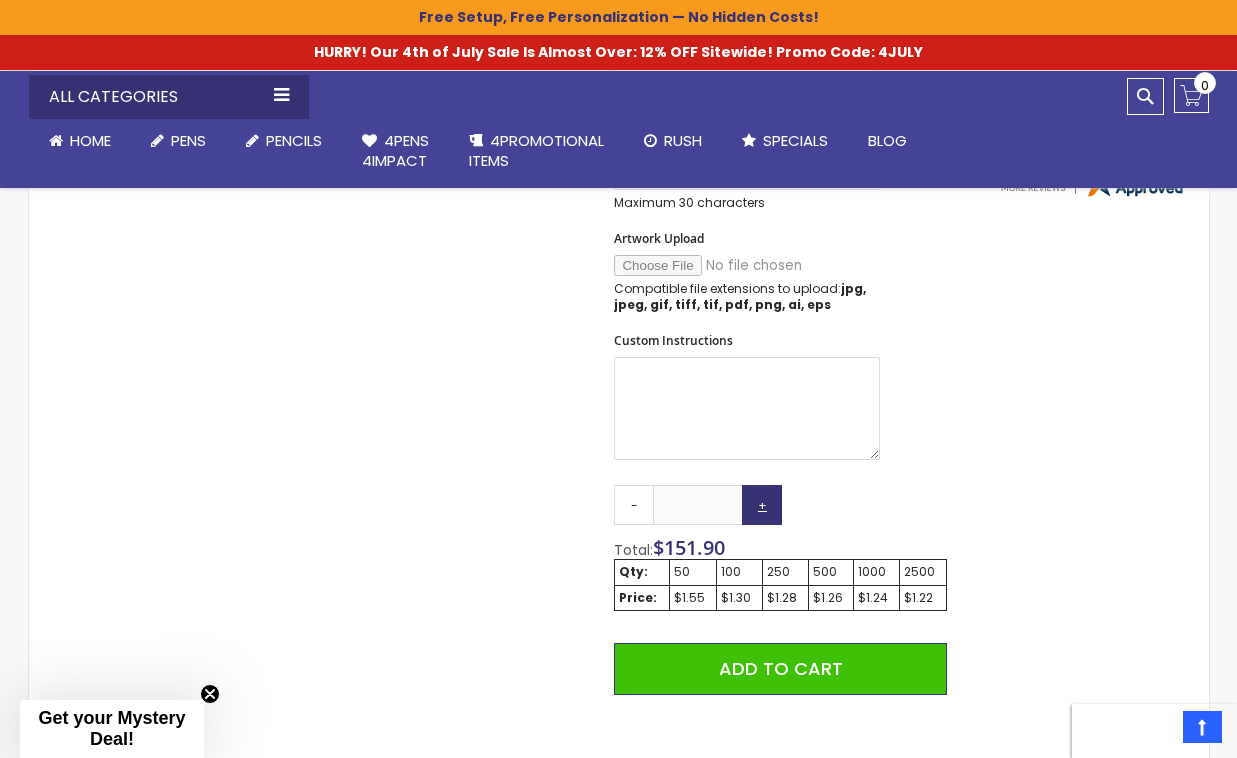 click on "+" at bounding box center (762, 505) 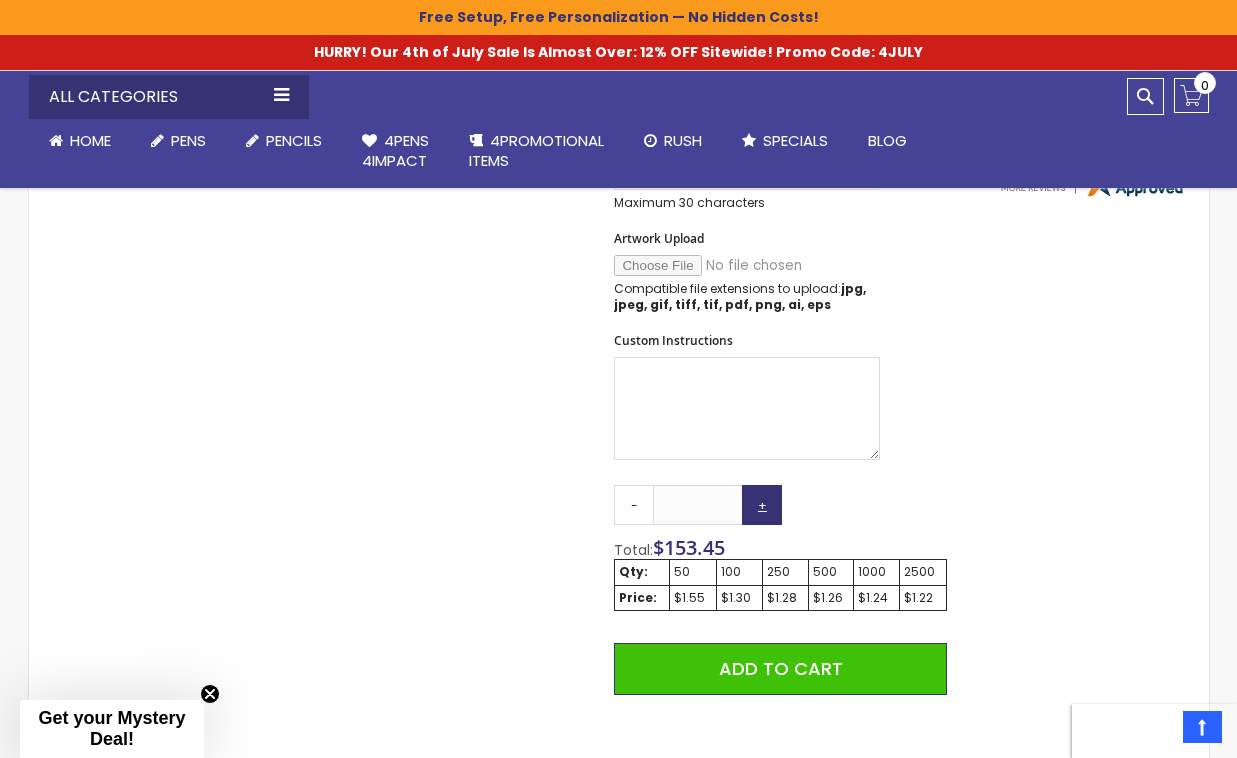 click on "+" at bounding box center [762, 505] 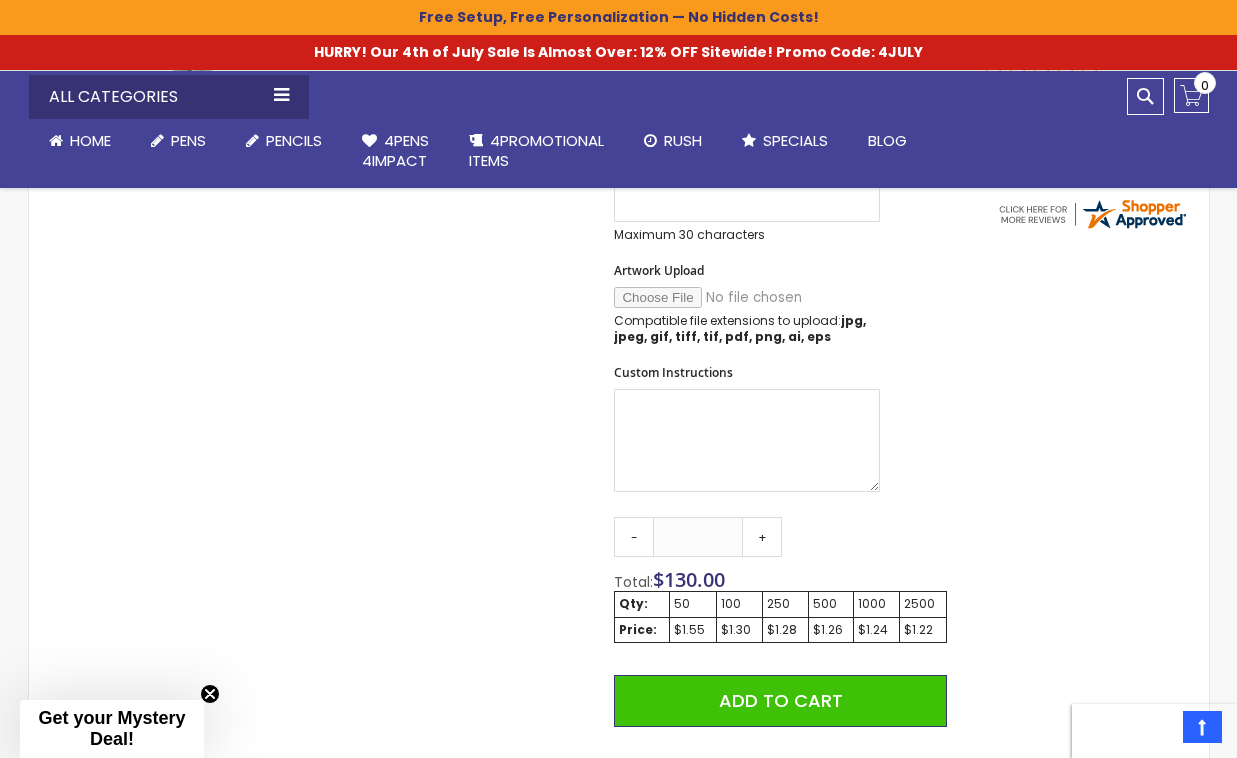 scroll, scrollTop: 780, scrollLeft: 0, axis: vertical 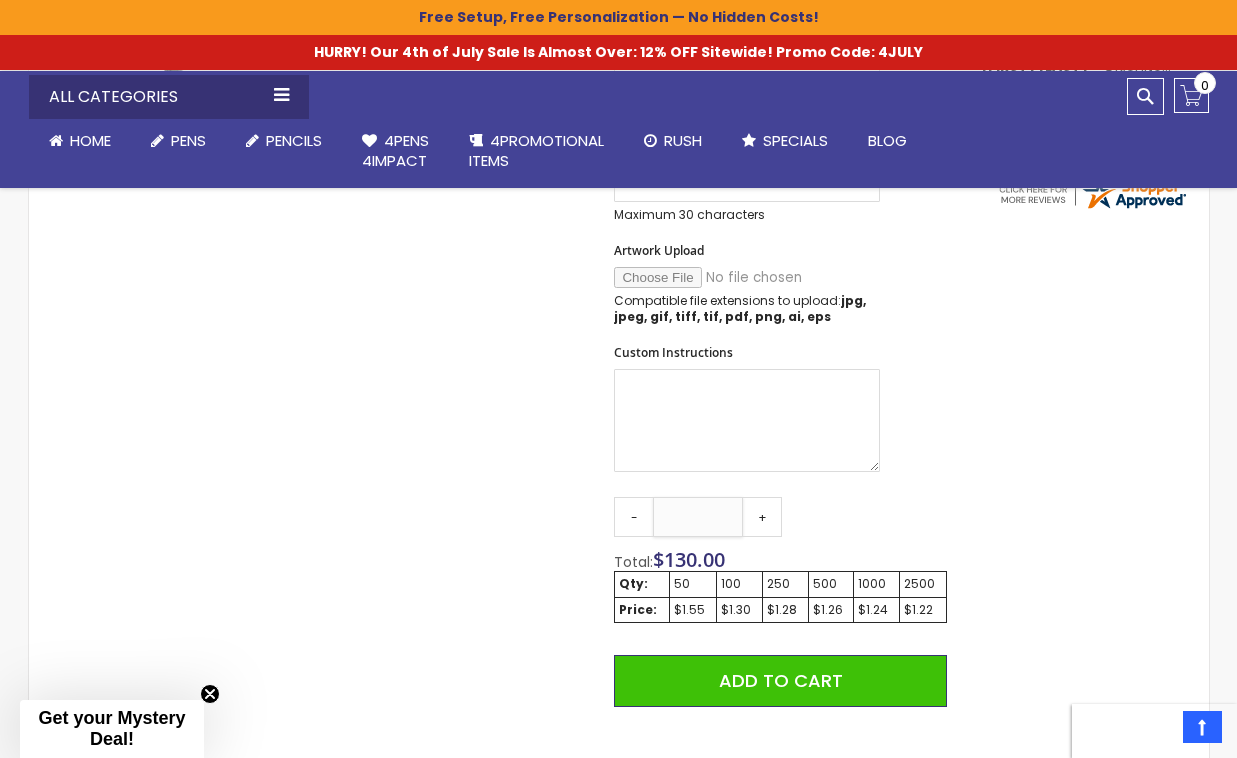 click on "***" at bounding box center [698, 517] 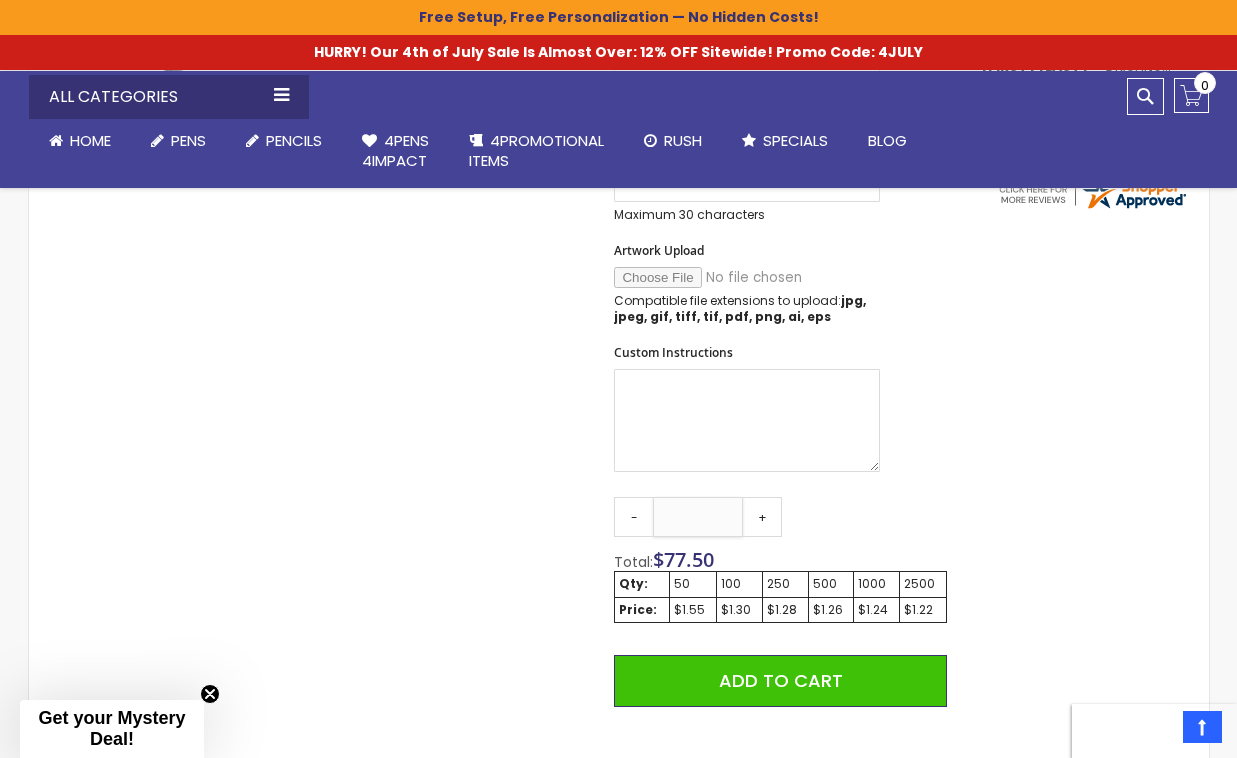 type on "**" 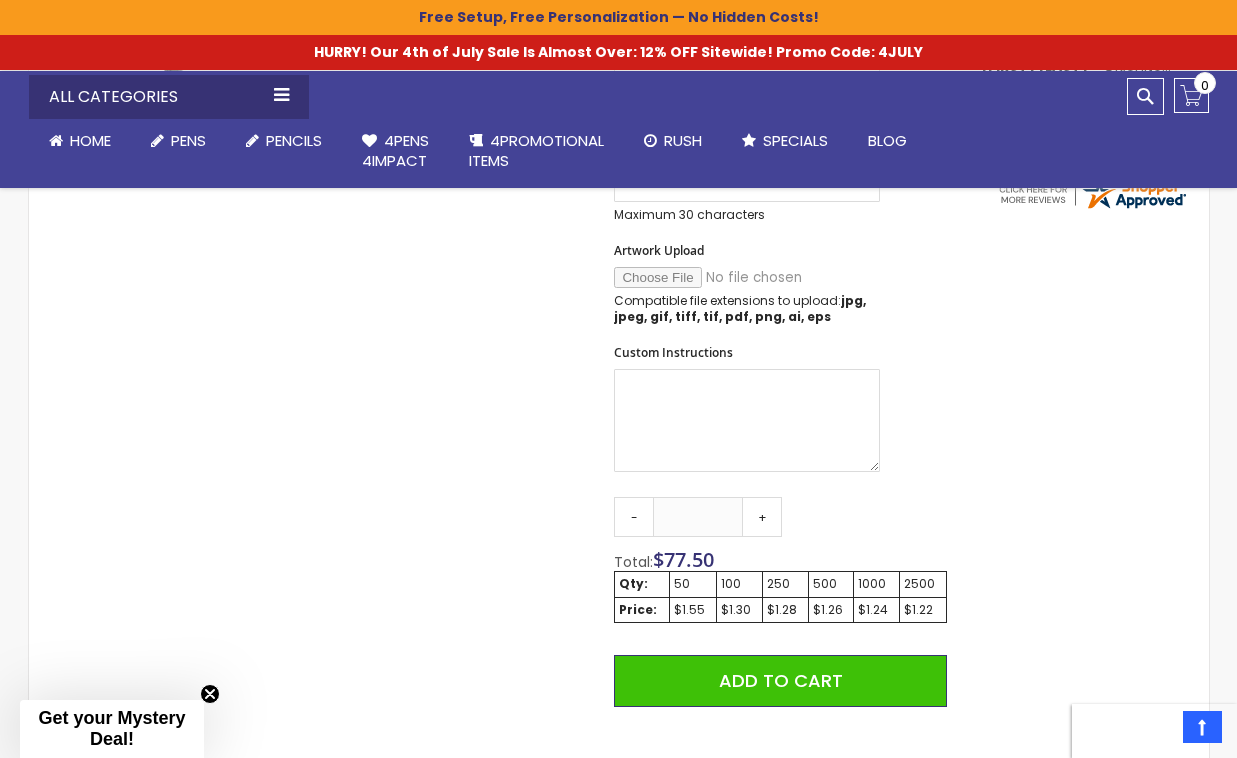 click on "Custom Instructions" at bounding box center [780, 410] 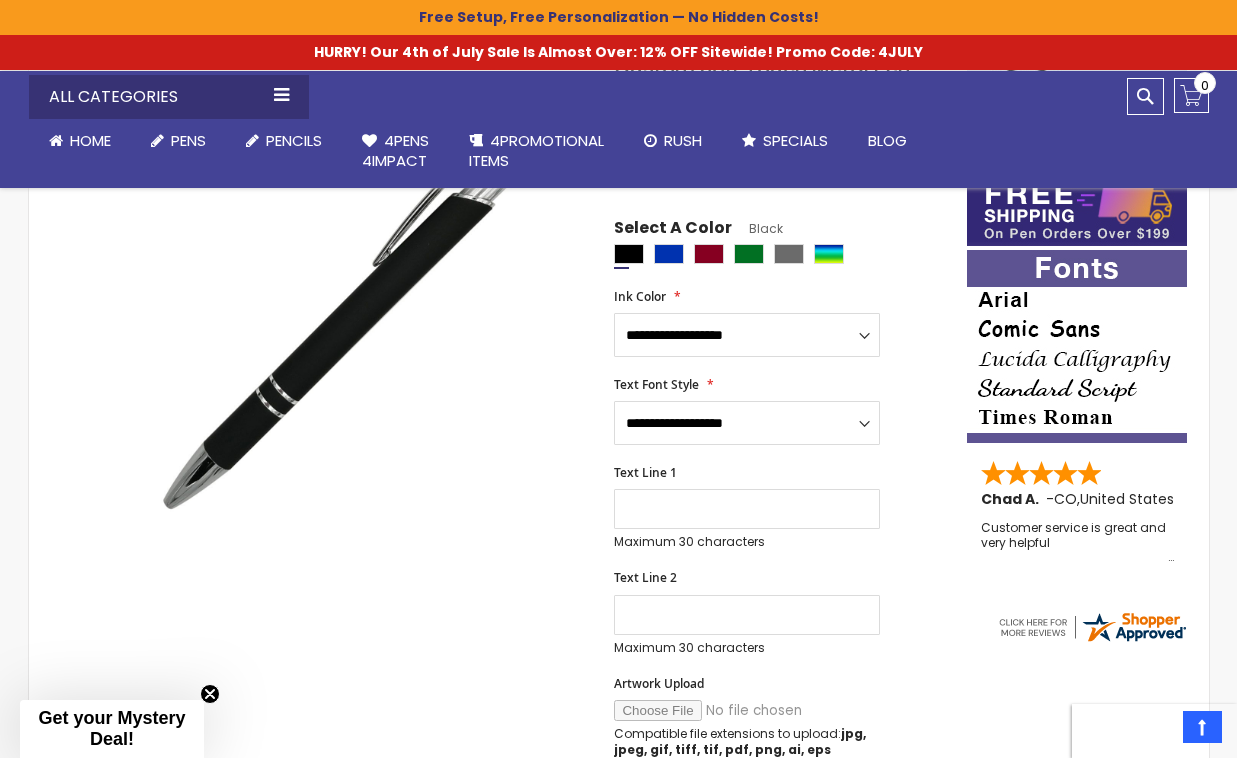 scroll, scrollTop: 428, scrollLeft: 0, axis: vertical 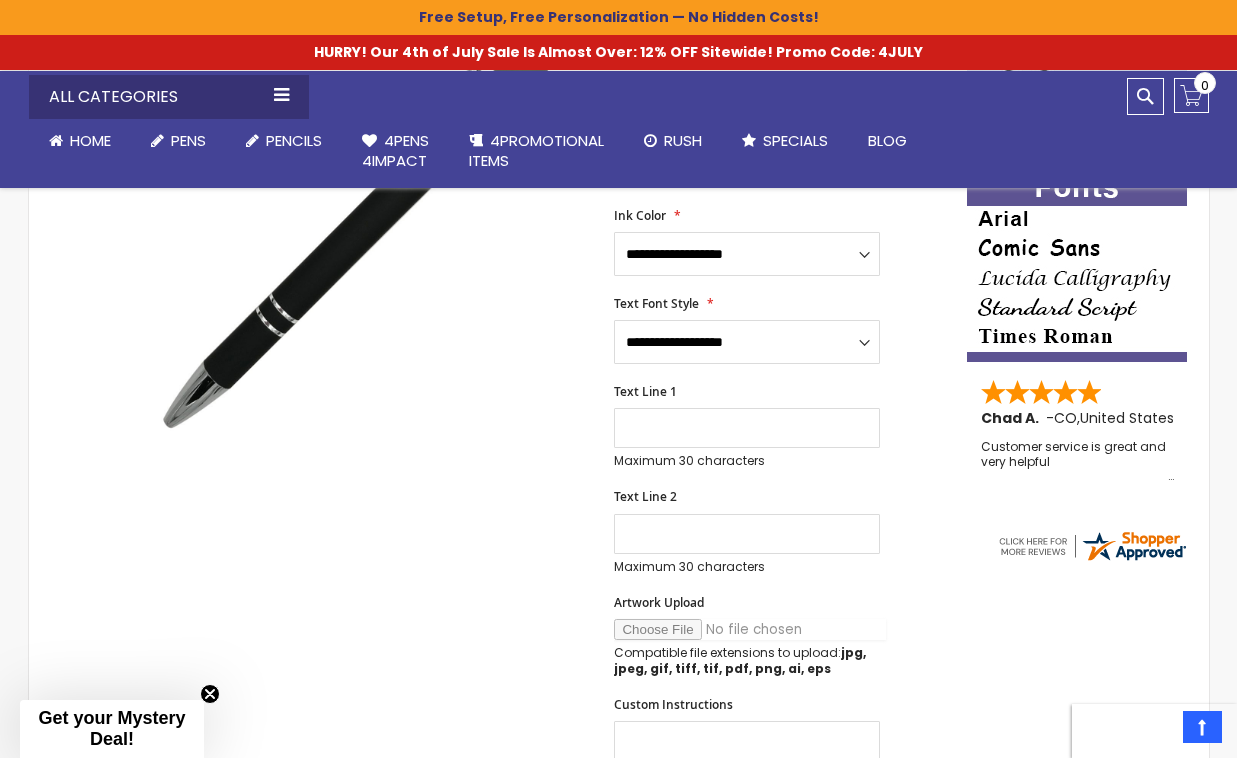 click on "Artwork Upload" at bounding box center [750, 629] 